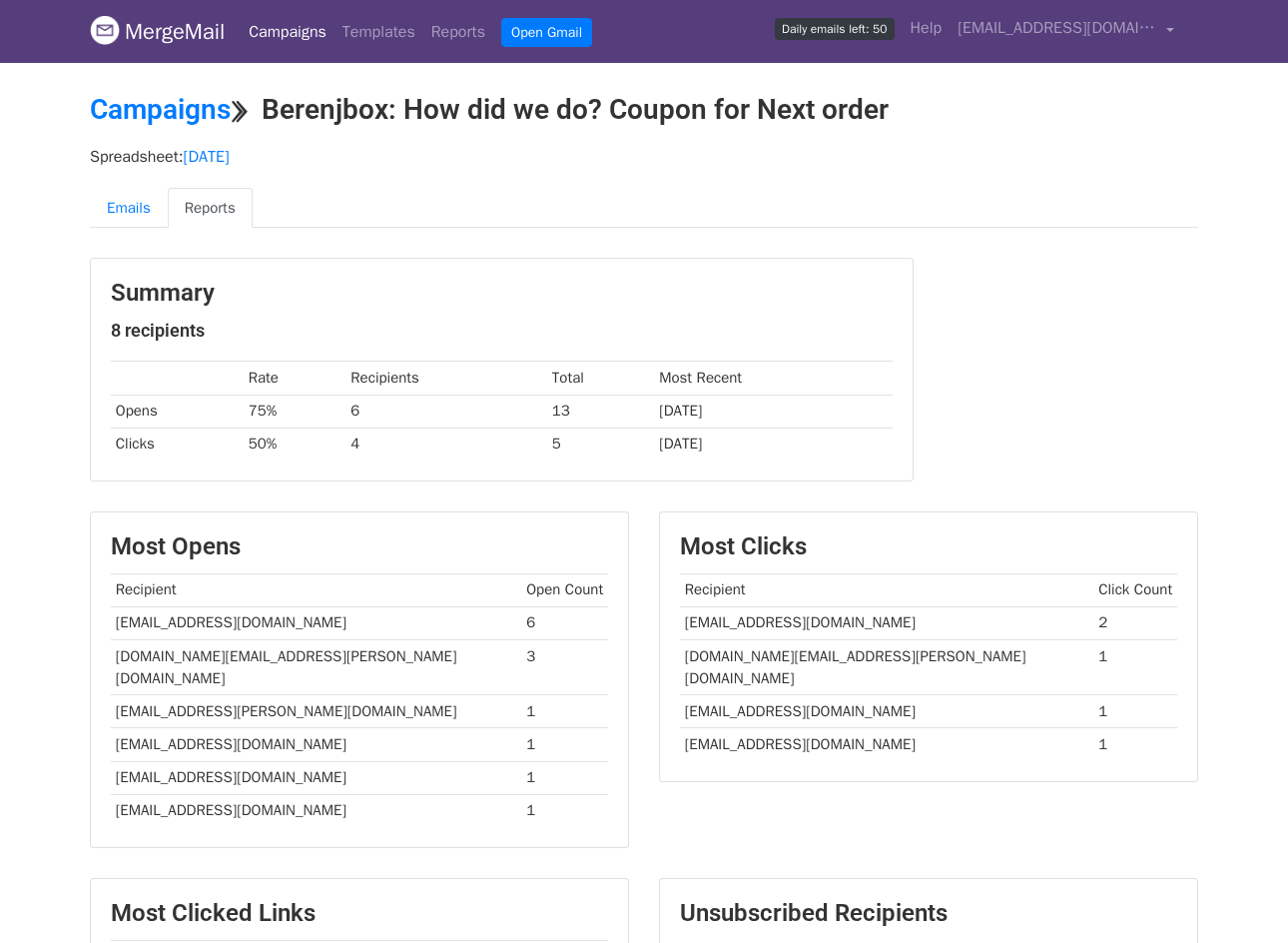 scroll, scrollTop: 0, scrollLeft: 0, axis: both 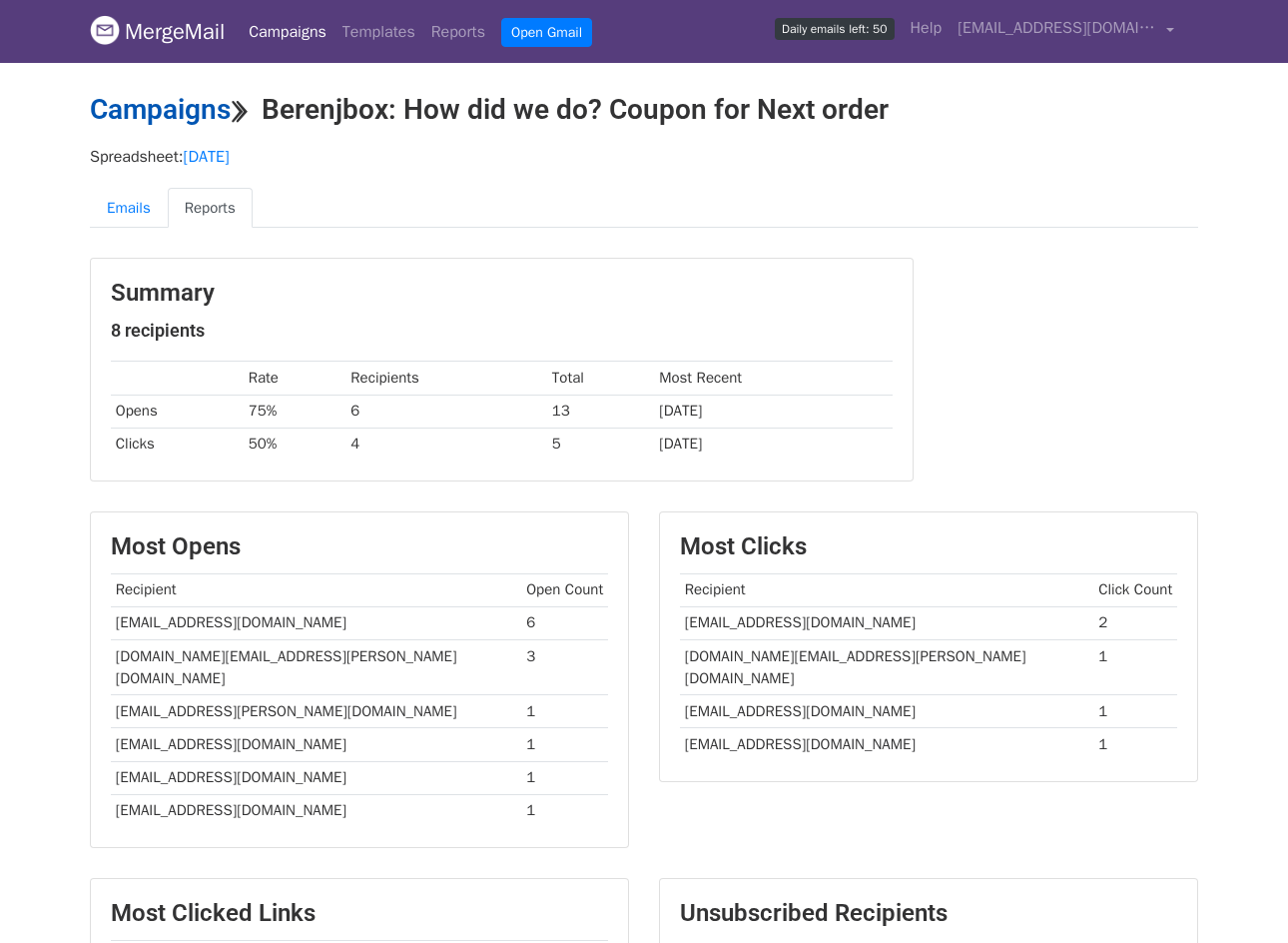click on "Campaigns" at bounding box center [160, 109] 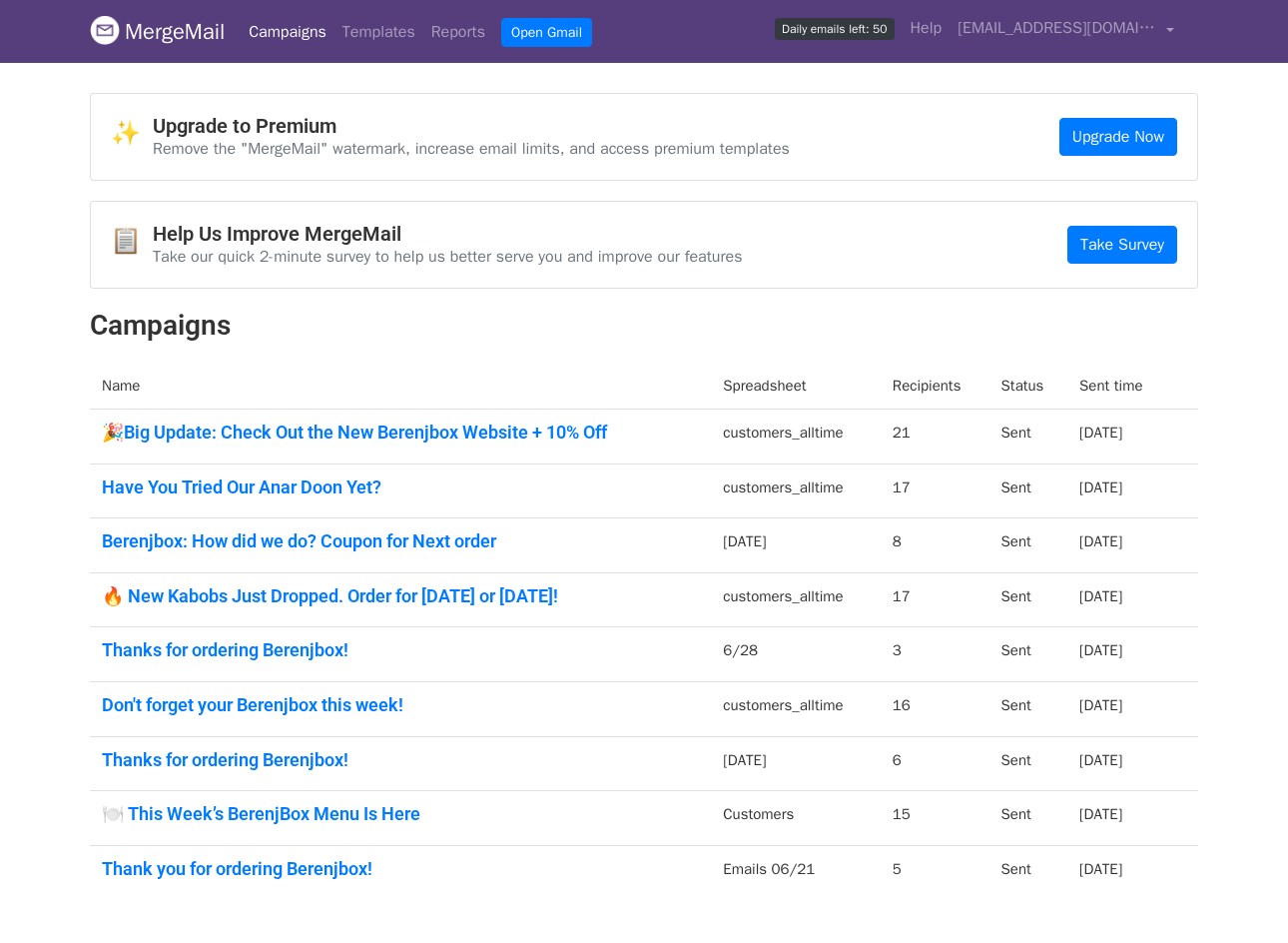 scroll, scrollTop: 0, scrollLeft: 0, axis: both 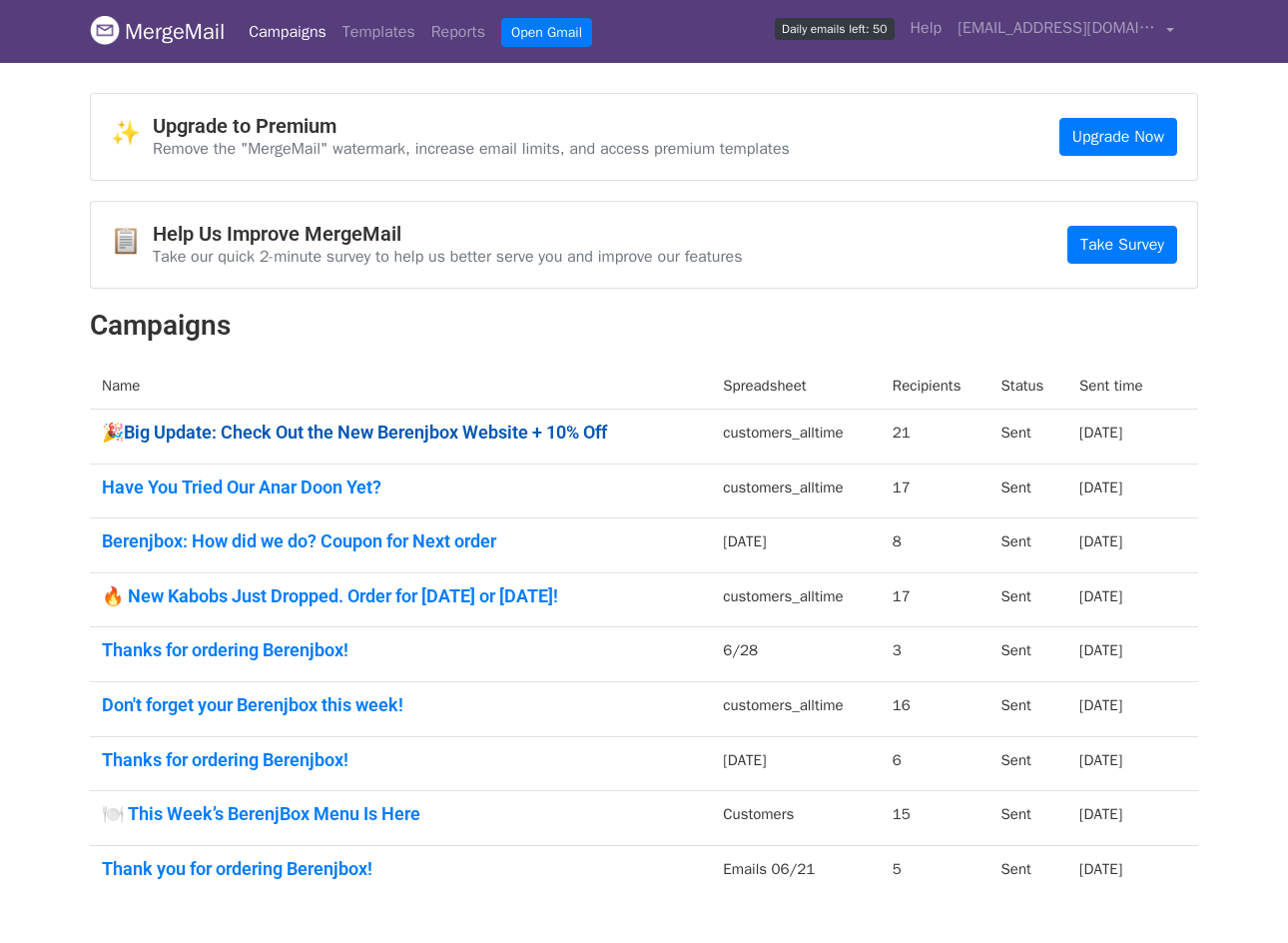 click on "🎉Big Update: Check Out the New Berenjbox Website + 10% Off" at bounding box center [400, 433] 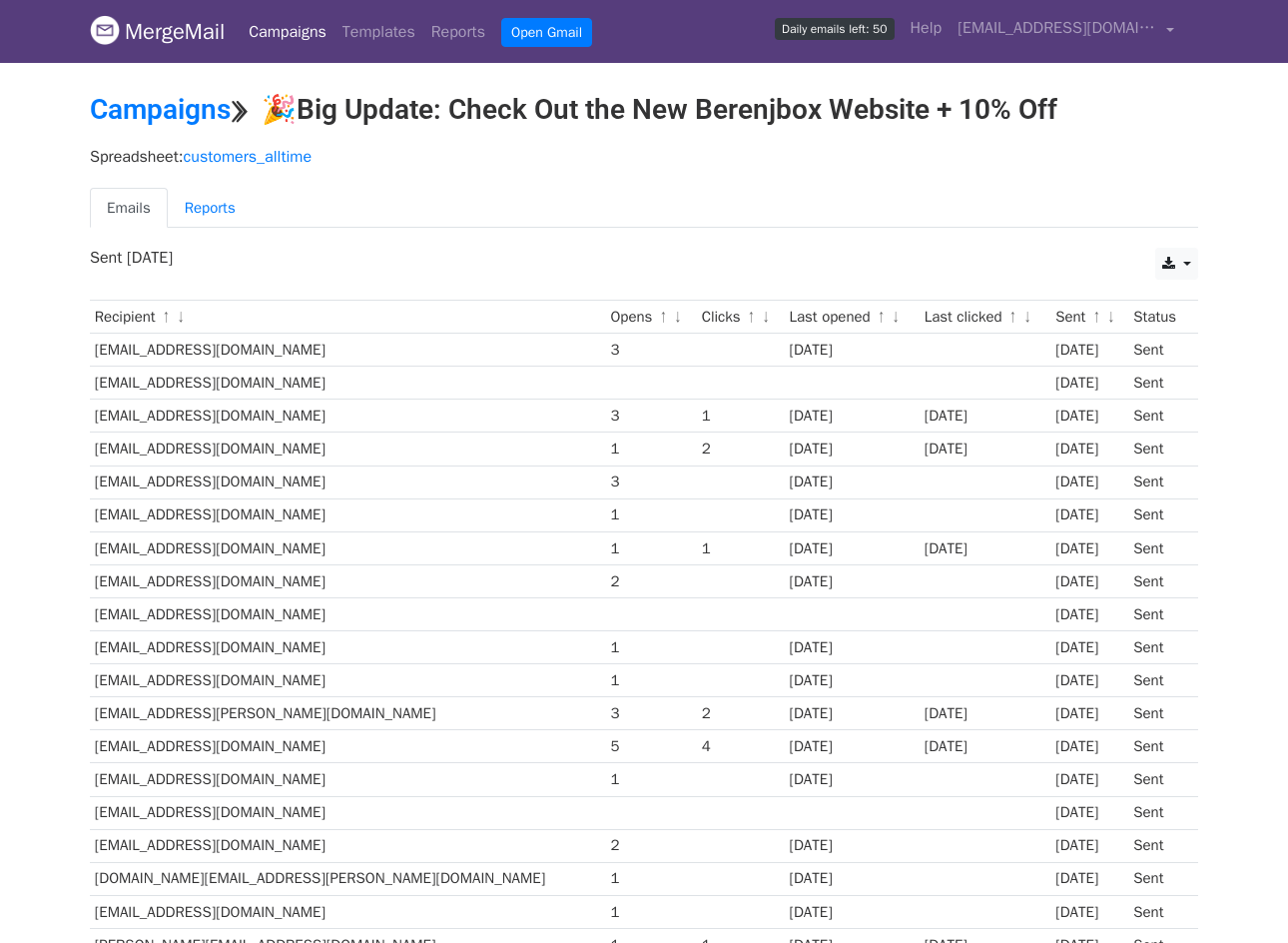 scroll, scrollTop: 0, scrollLeft: 0, axis: both 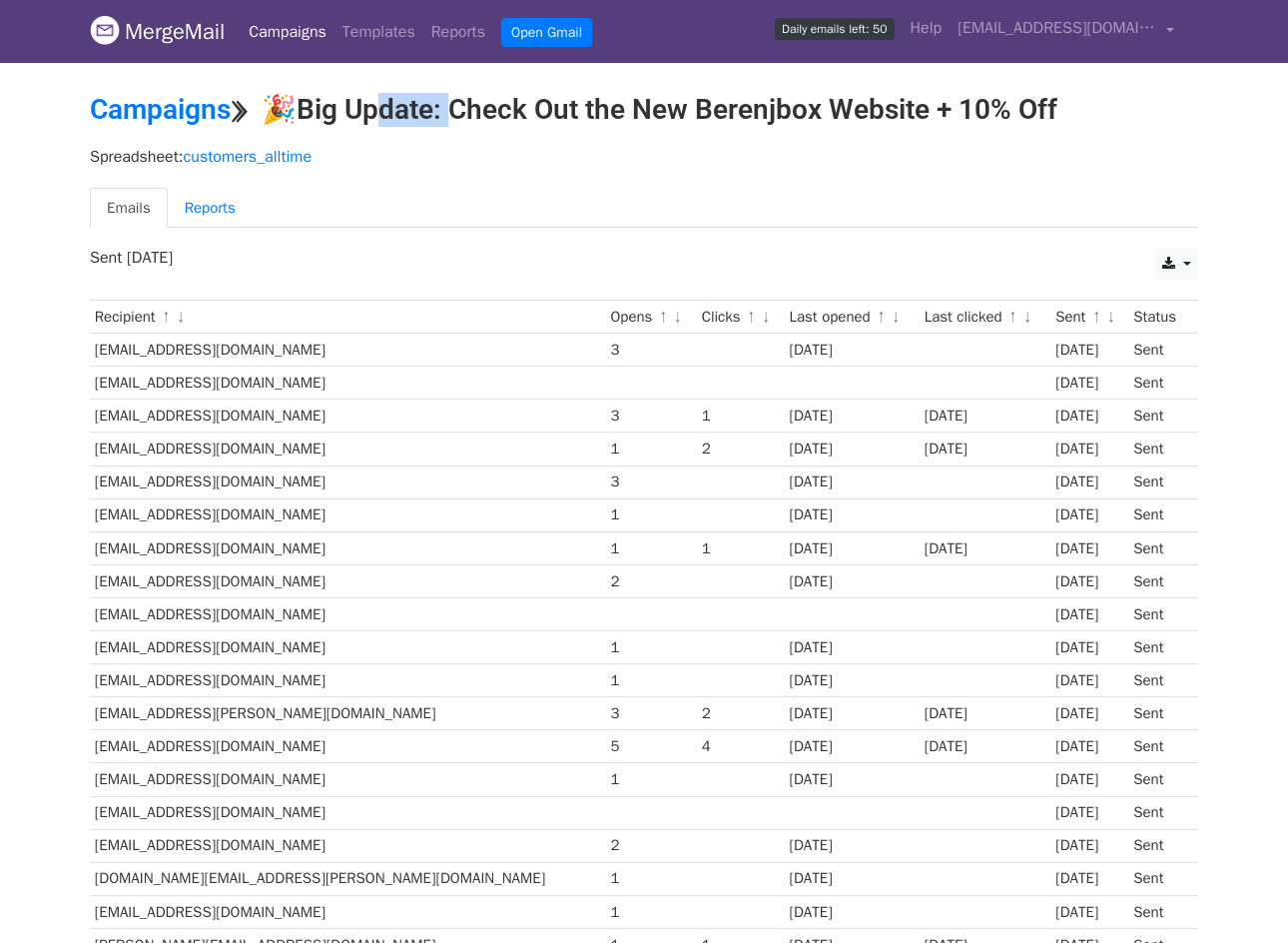 click on "Campaigns
⟫
🎉Big Update: Check Out the New Berenjbox Website + 10% Off" at bounding box center (644, 110) 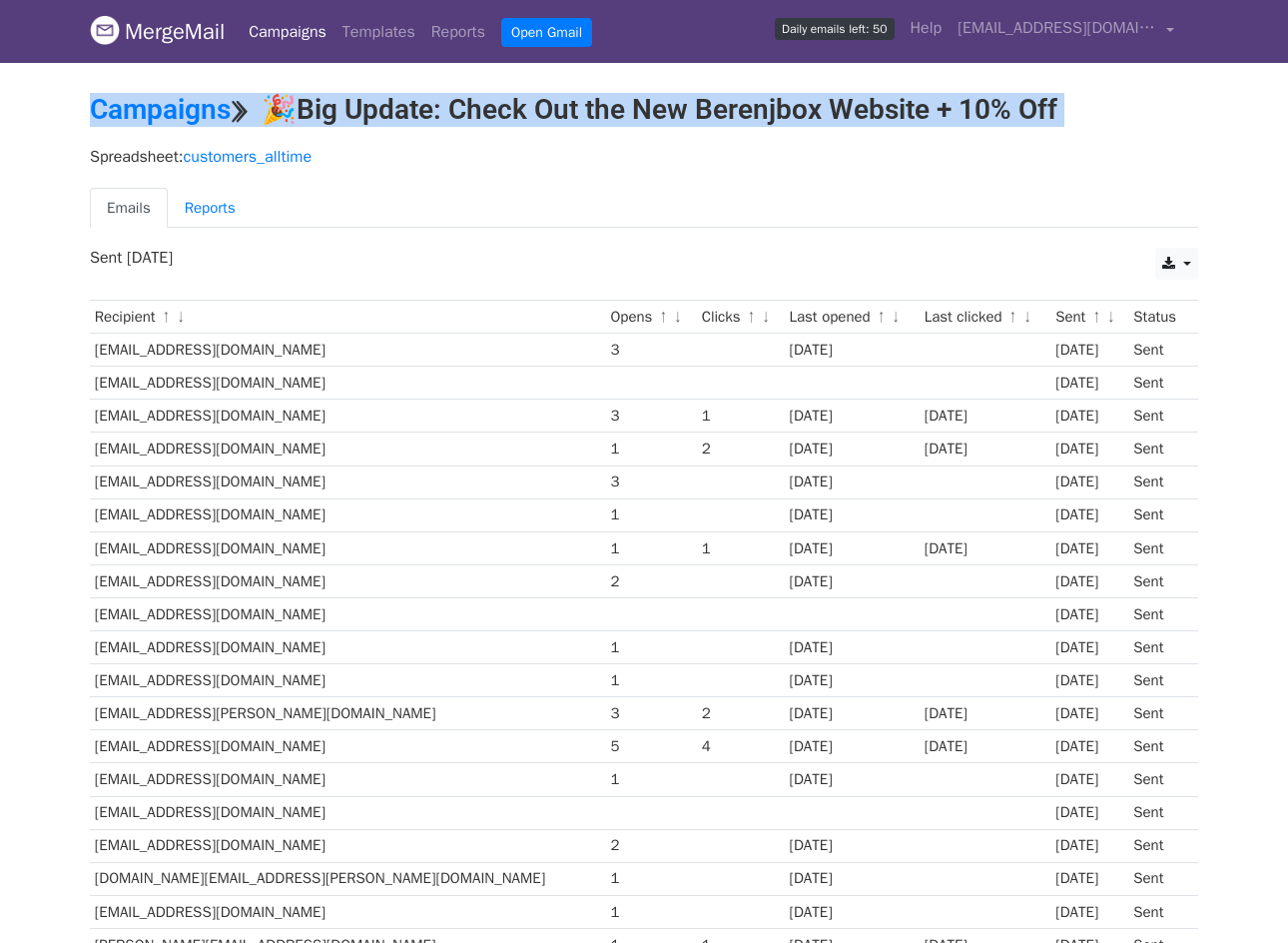 click on "Campaigns
⟫
🎉Big Update: Check Out the New Berenjbox Website + 10% Off" at bounding box center (644, 110) 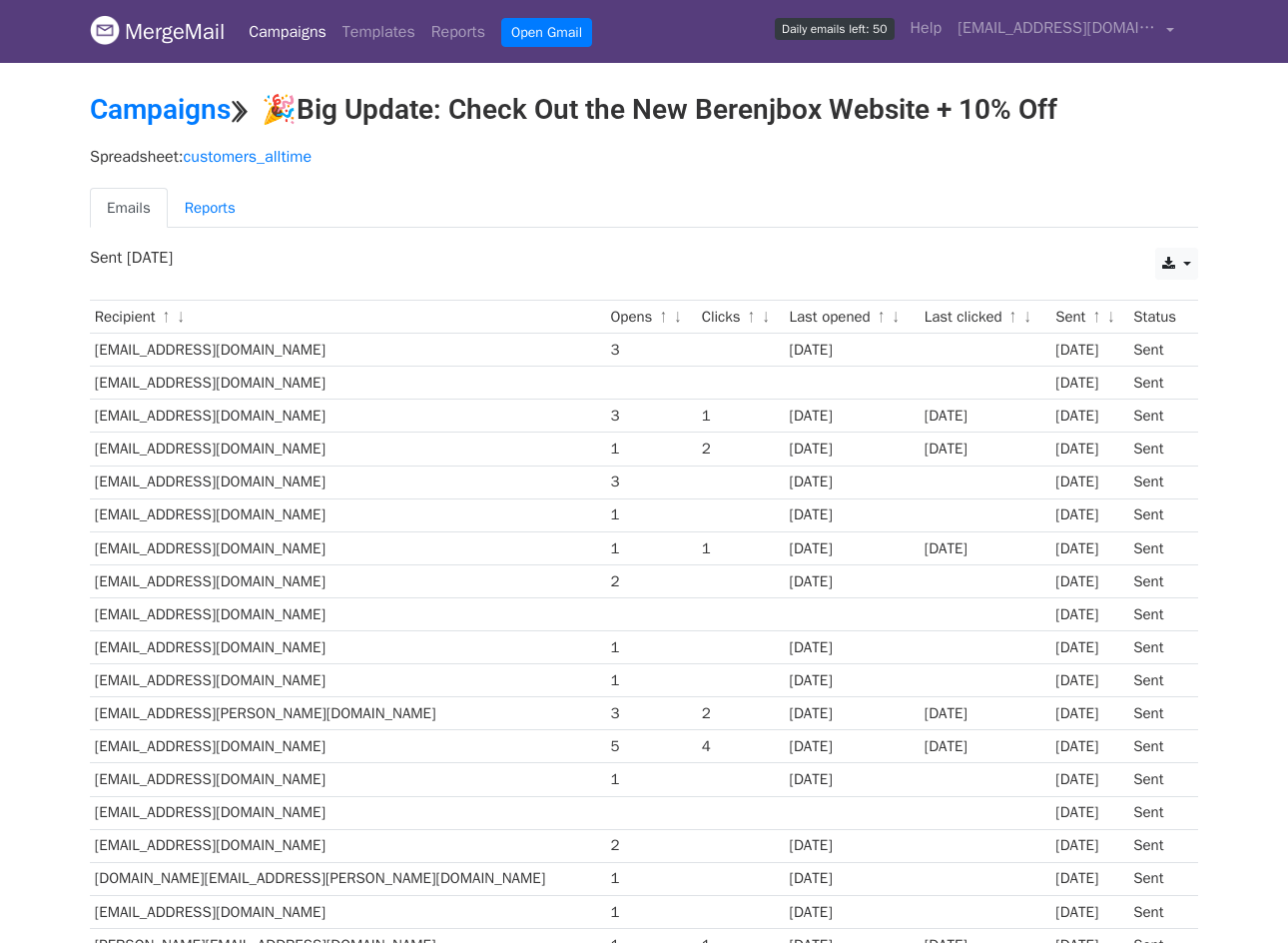 drag, startPoint x: 318, startPoint y: 114, endPoint x: 1161, endPoint y: 117, distance: 843.0053 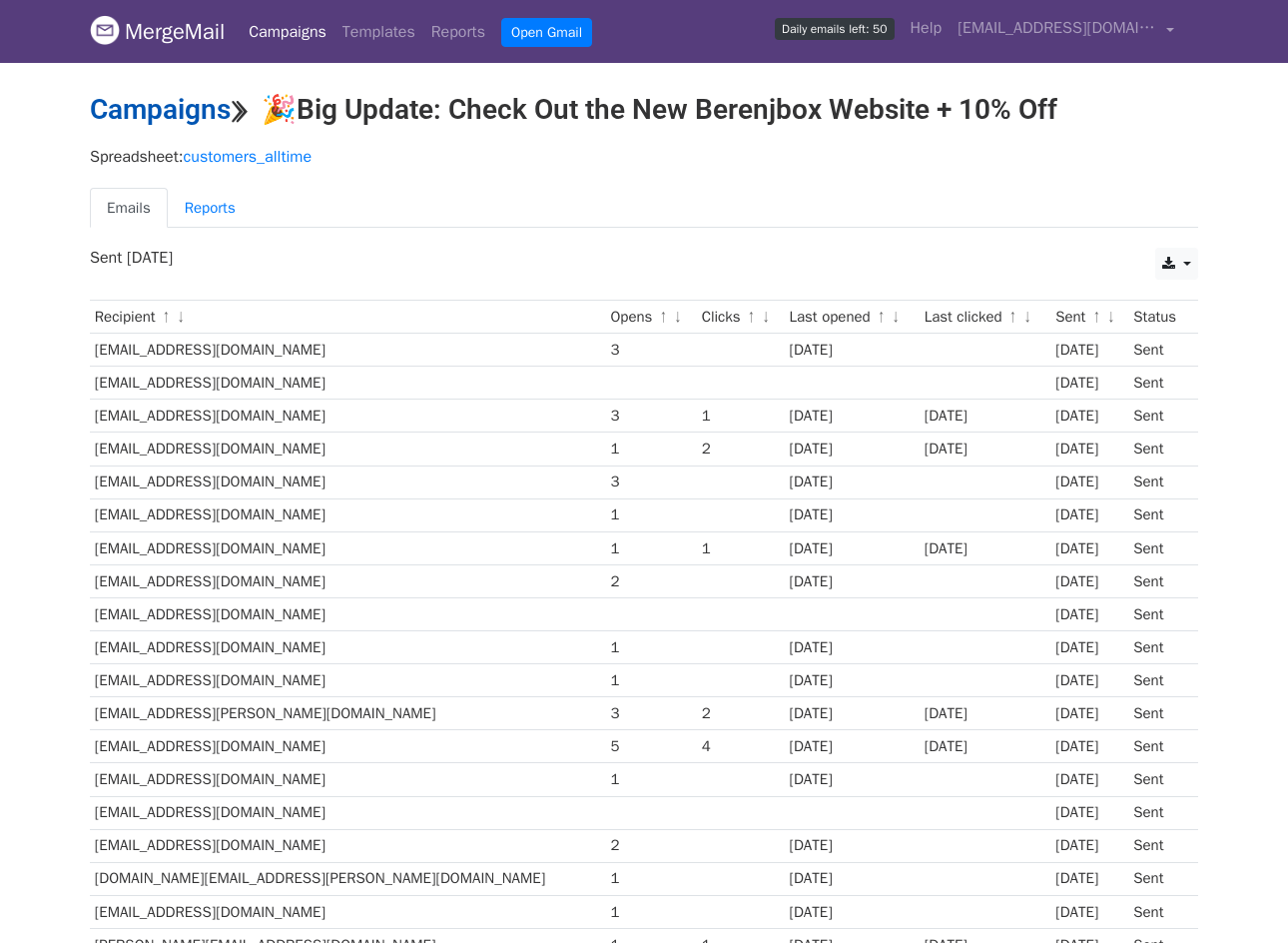 drag, startPoint x: 1154, startPoint y: 100, endPoint x: 193, endPoint y: 95, distance: 961.013 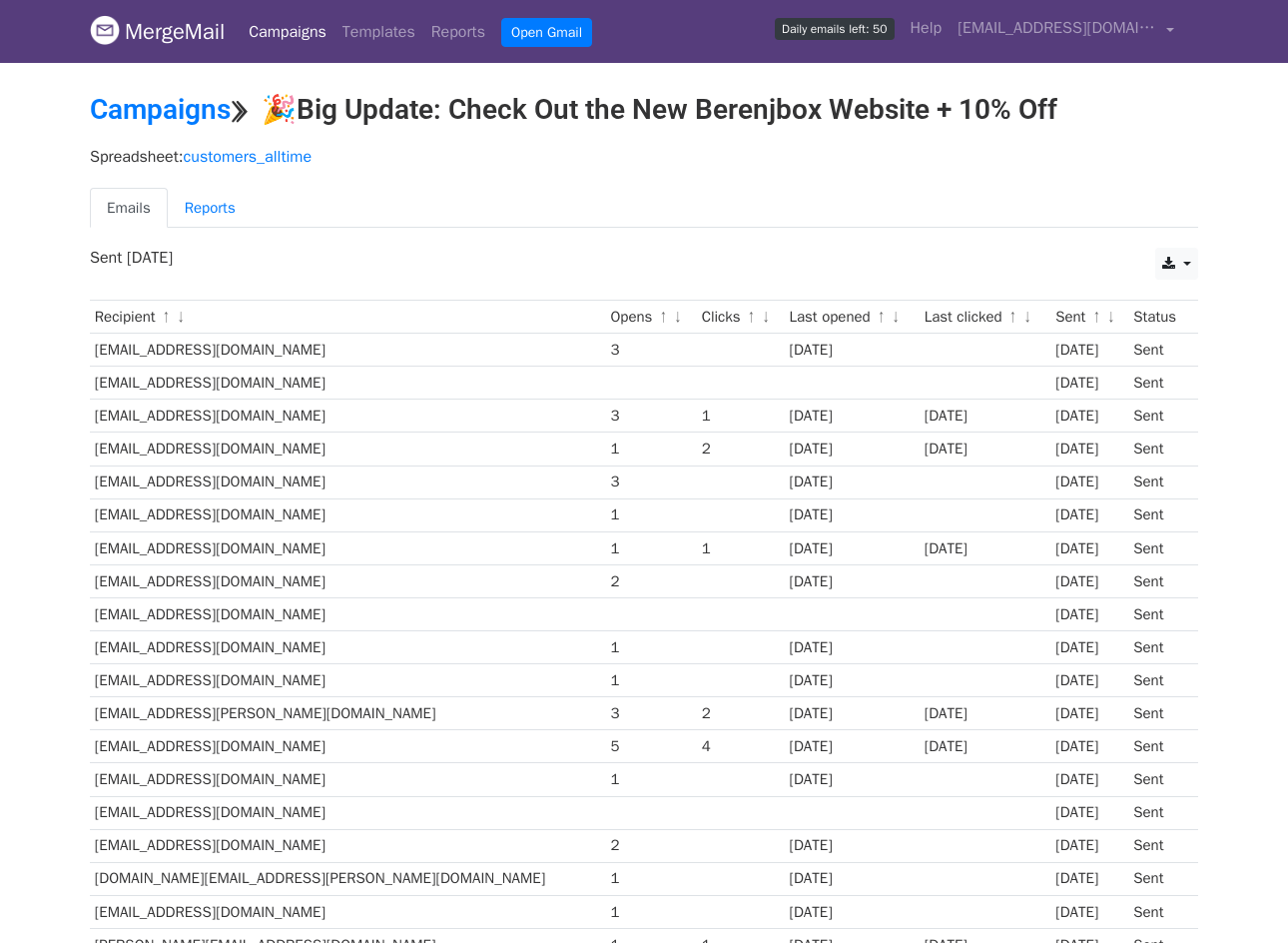 click on "Campaigns
⟫
🎉Big Update: Check Out the New Berenjbox Website + 10% Off" at bounding box center [644, 110] 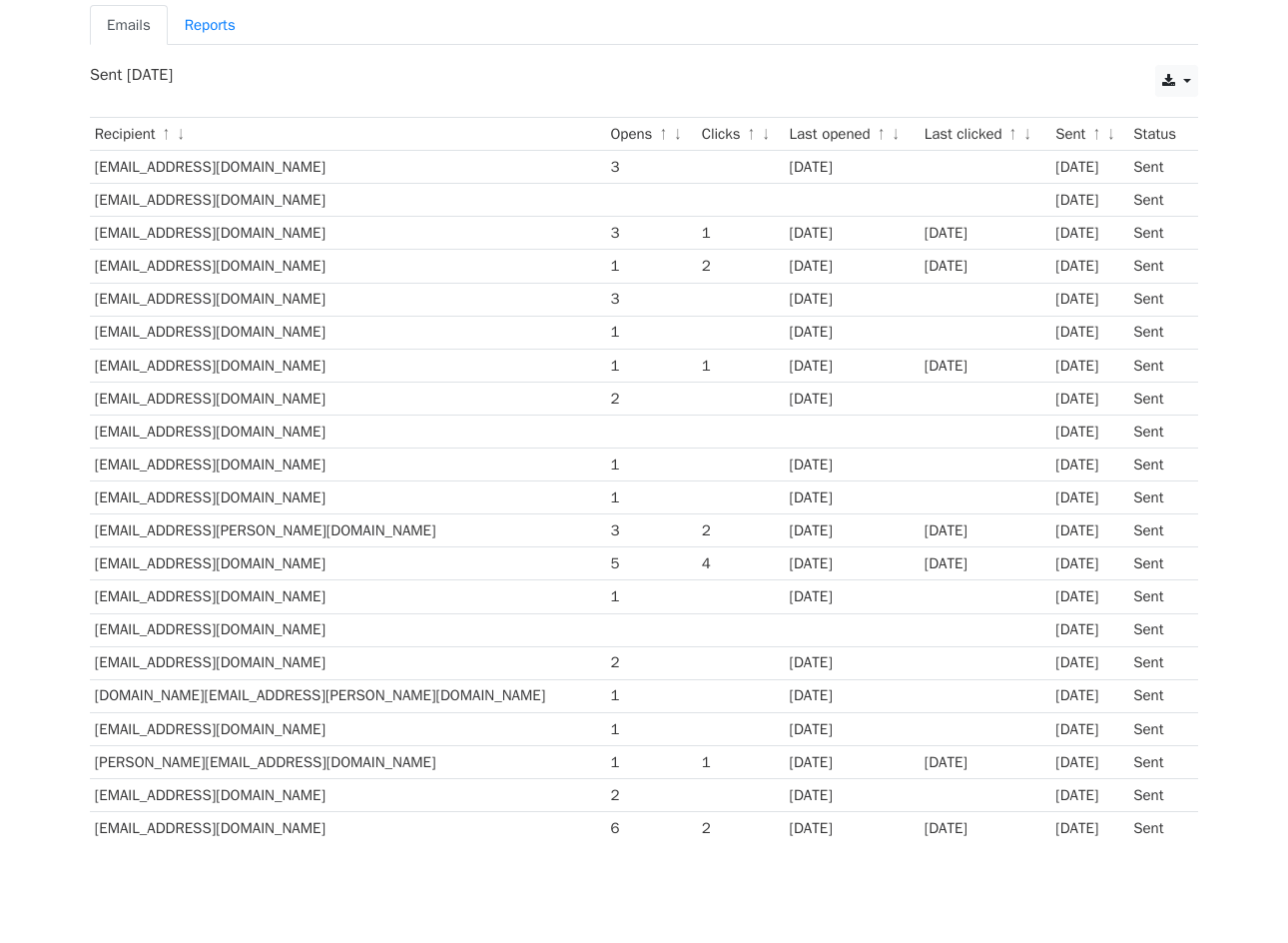 scroll, scrollTop: 262, scrollLeft: 0, axis: vertical 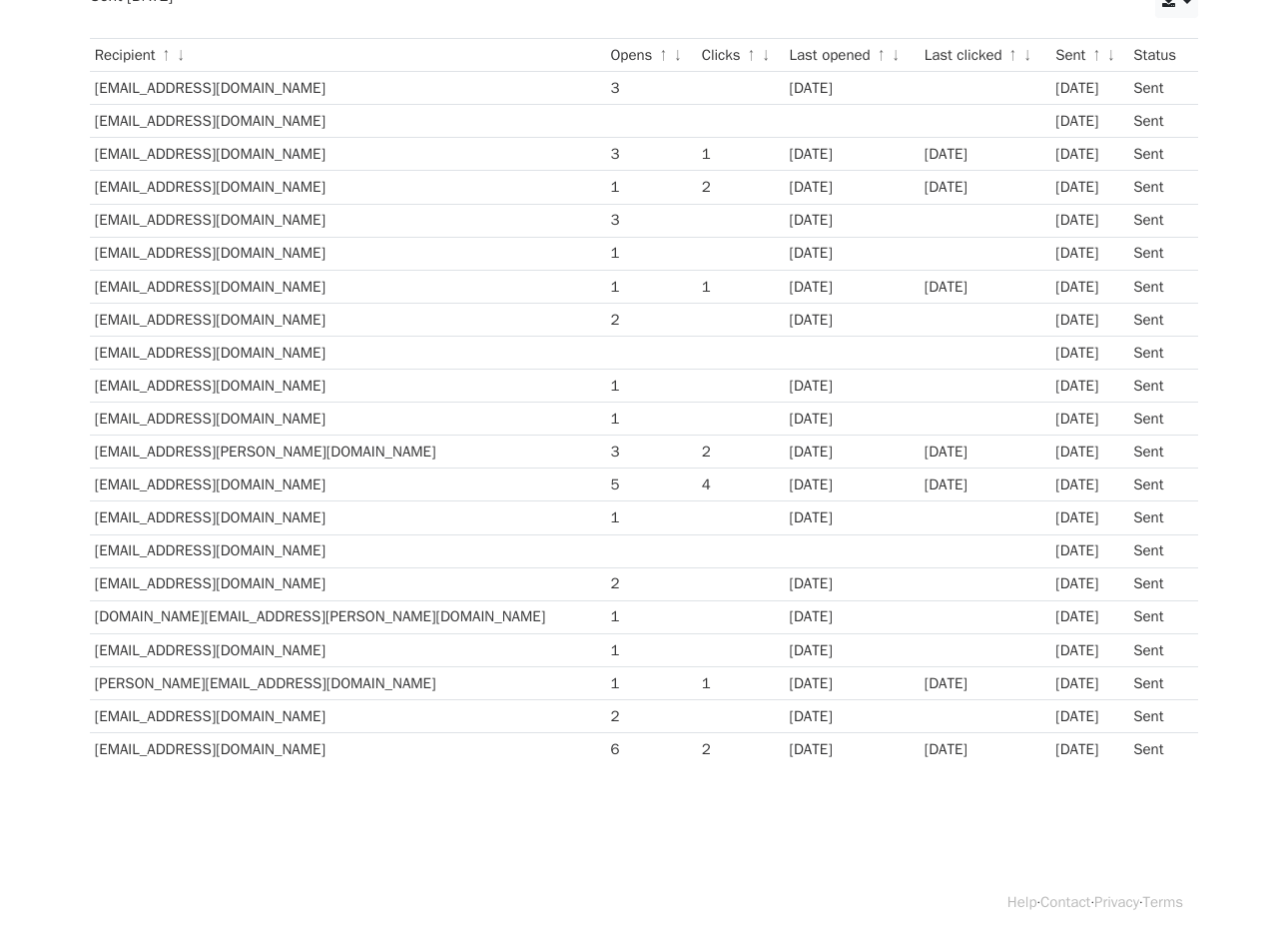 click on "[EMAIL_ADDRESS][DOMAIN_NAME]" at bounding box center [347, 286] 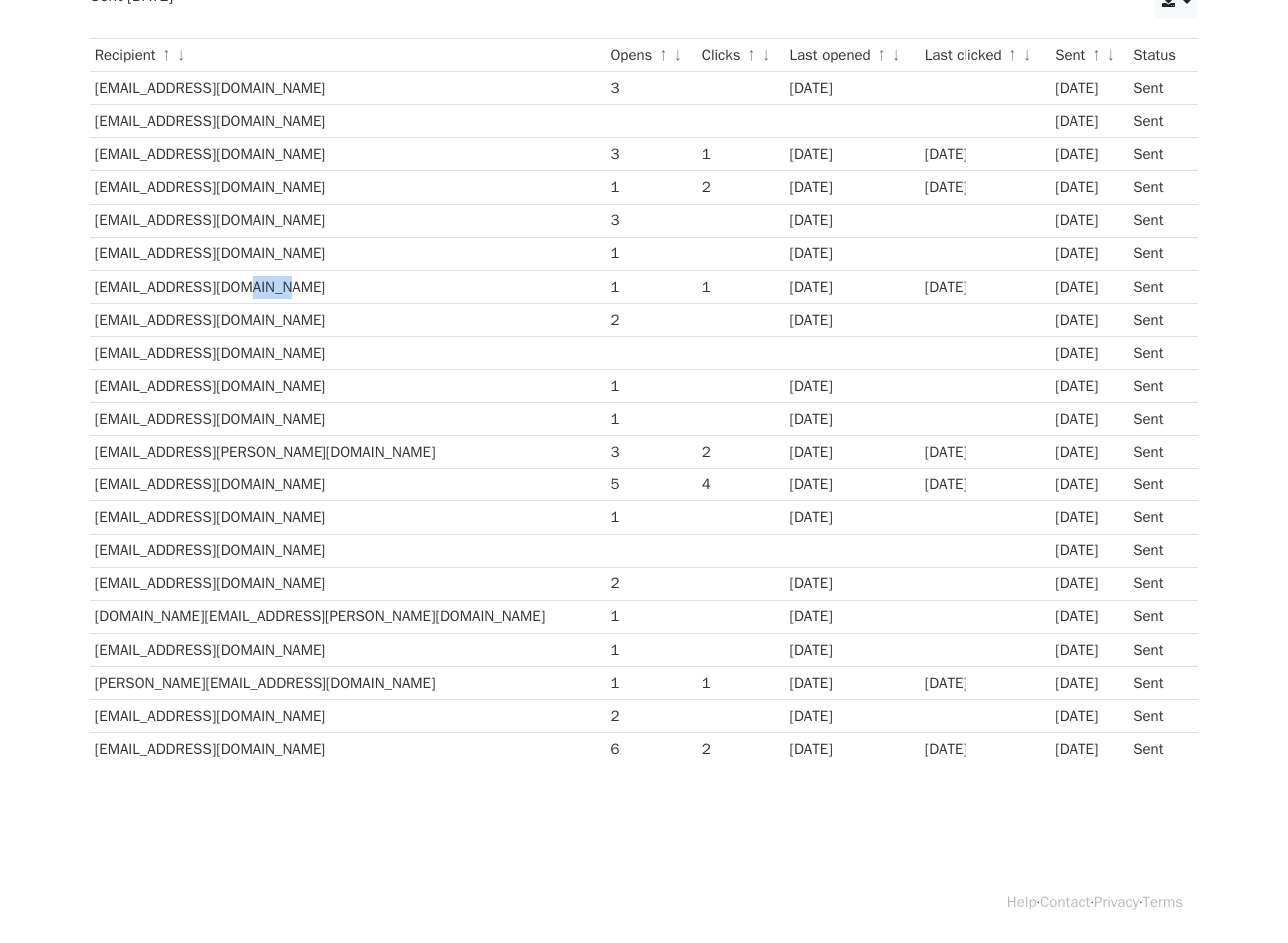 click on "[EMAIL_ADDRESS][DOMAIN_NAME]" at bounding box center [347, 286] 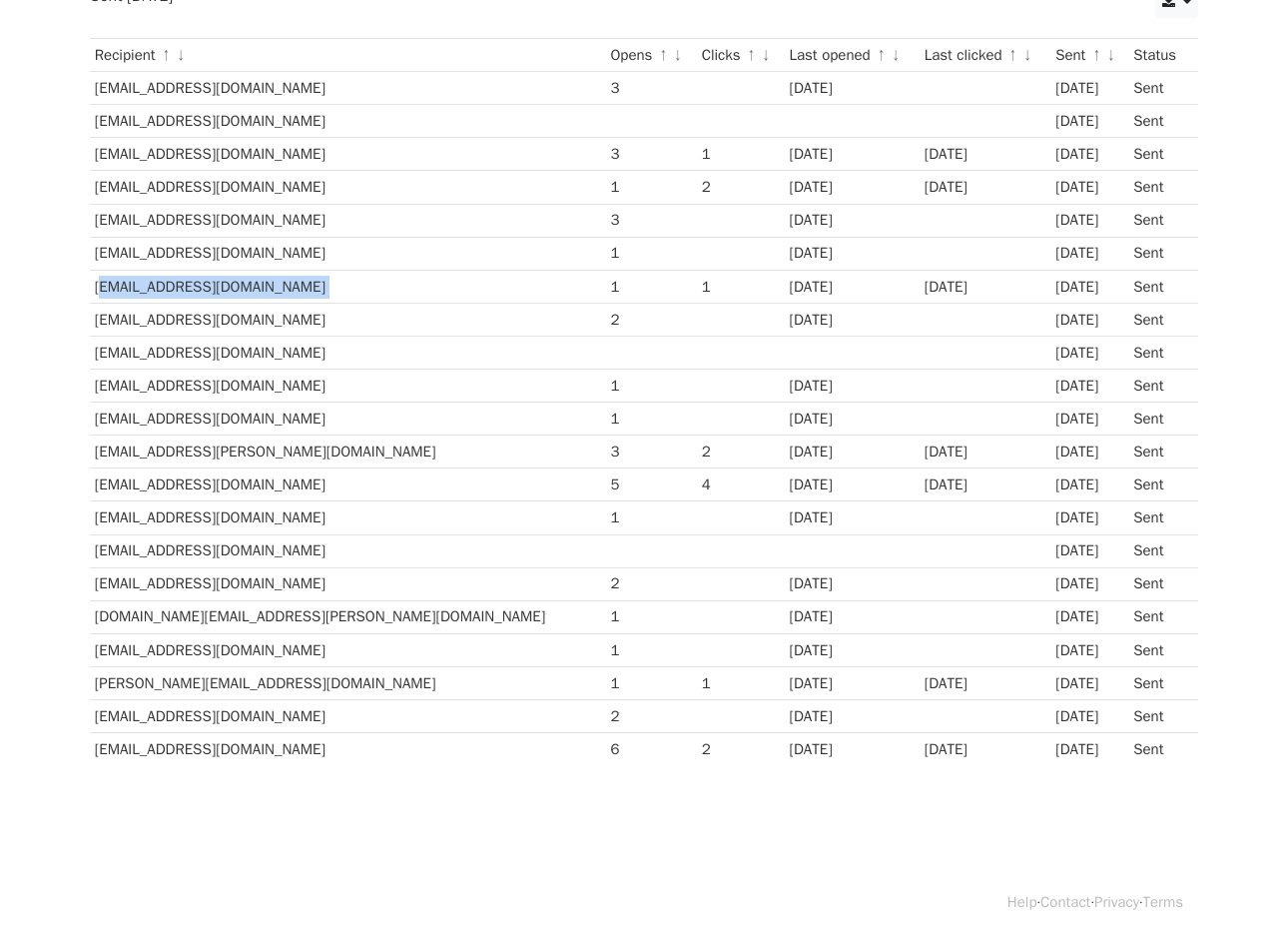 click on "[EMAIL_ADDRESS][DOMAIN_NAME]" at bounding box center (347, 286) 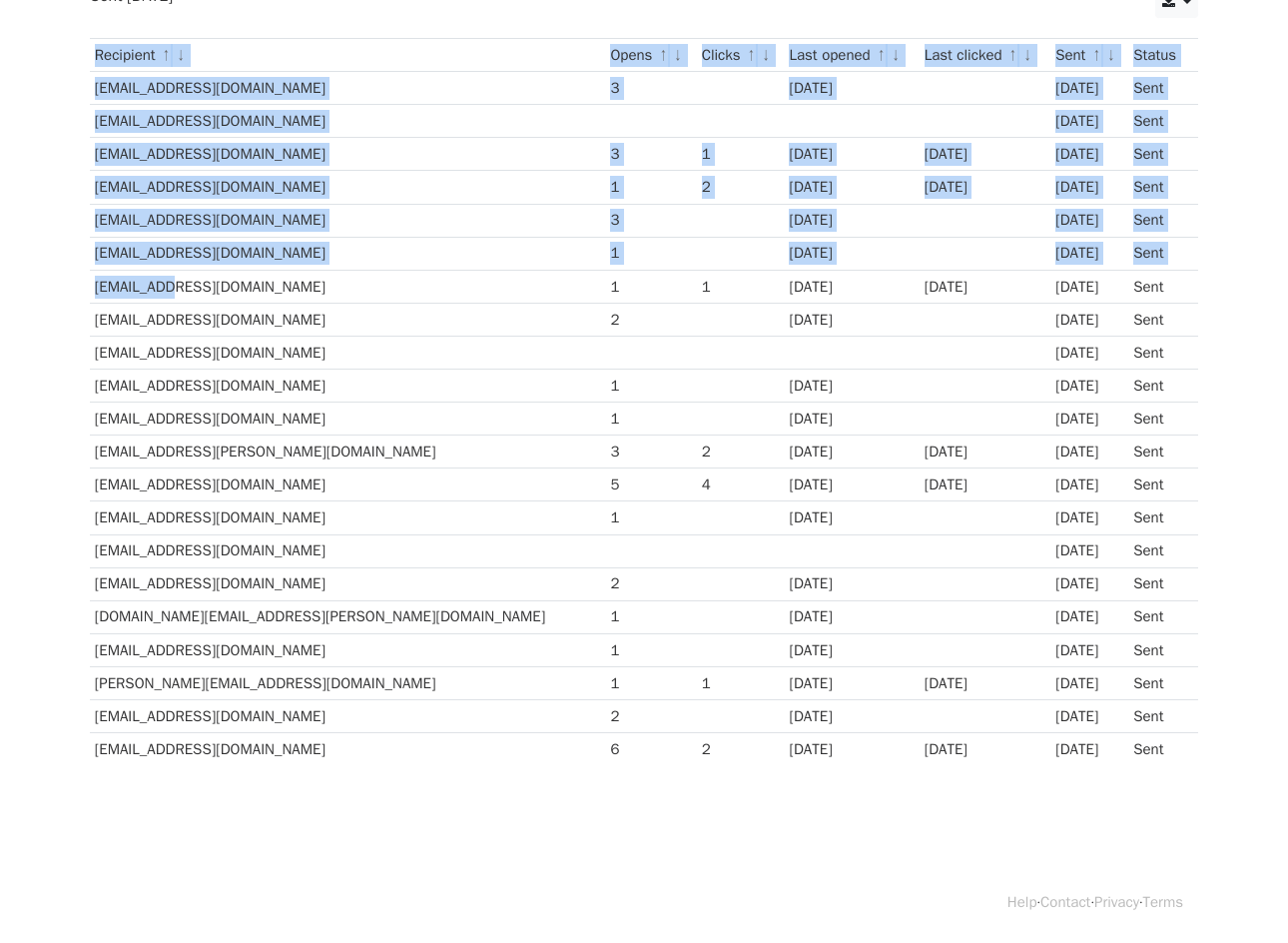 drag, startPoint x: 162, startPoint y: 286, endPoint x: 1172, endPoint y: 772, distance: 1120.8461 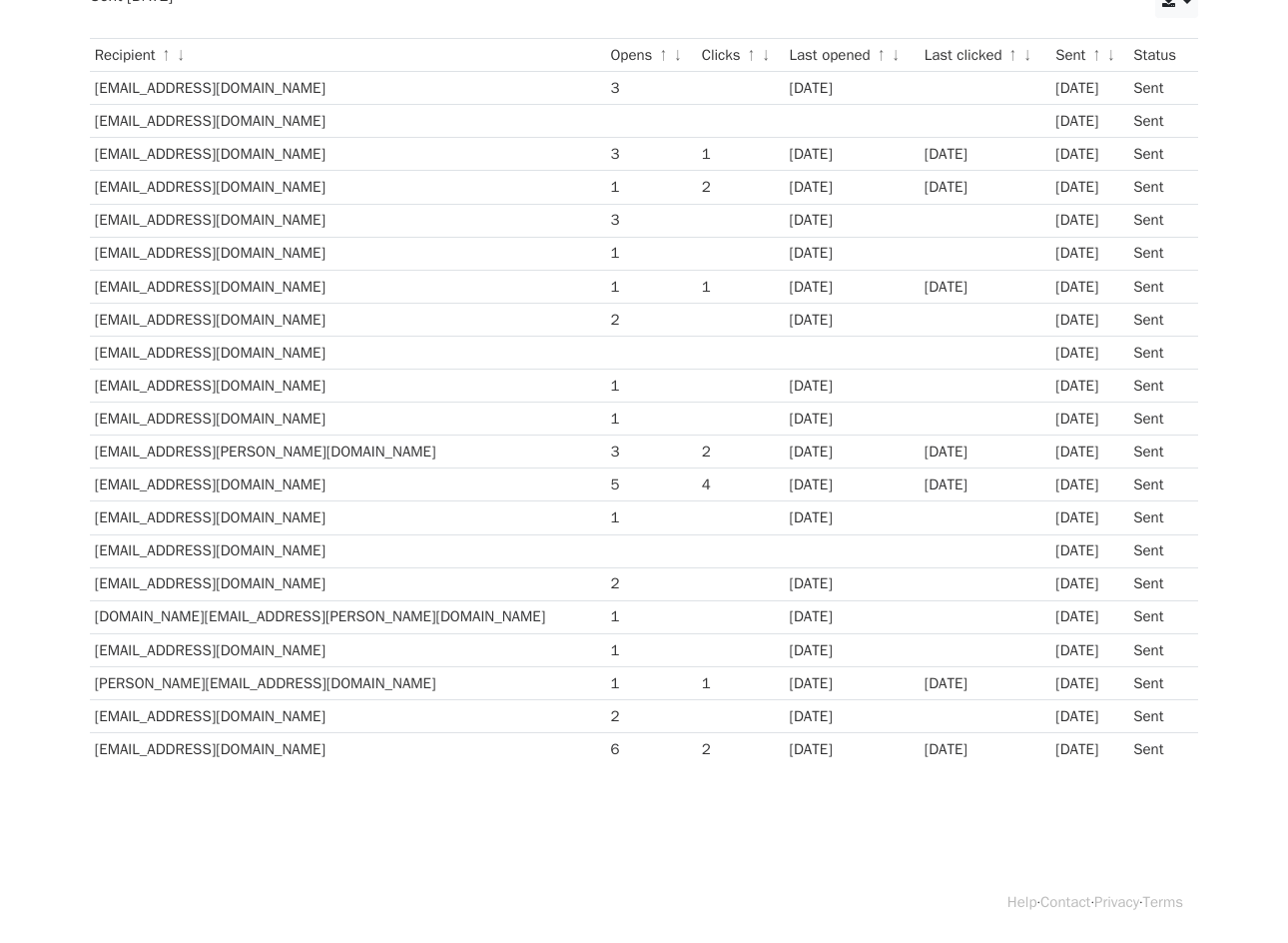 click on "Recipient
↑
↓
Opens
↑
↓
Clicks
↑
↓
Last opened
↑
↓
Last clicked
↑
↓
Sent
↑
↓
Status
[EMAIL_ADDRESS][DOMAIN_NAME]
3
[DATE]
[DATE]
Sent
[EMAIL_ADDRESS][DOMAIN_NAME]
[DATE]
Sent
[EMAIL_ADDRESS][DOMAIN_NAME]
3
1
[DATE]
[DATE]
[DATE]
Sent
[EMAIL_ADDRESS][DOMAIN_NAME]
1
2
[DATE]
[DATE]
[DATE]
Sent
[EMAIL_ADDRESS][DOMAIN_NAME]
3
[DATE]
[DATE]
Sent
[EMAIL_ADDRESS][DOMAIN_NAME]
1
[DATE]
[DATE]
Sent
[EMAIL_ADDRESS][DOMAIN_NAME]
1
1
[DATE]
[DATE]
[DATE]
Sent
[EMAIL_ADDRESS][DOMAIN_NAME]
2
[DATE]
[DATE]" at bounding box center [644, 405] 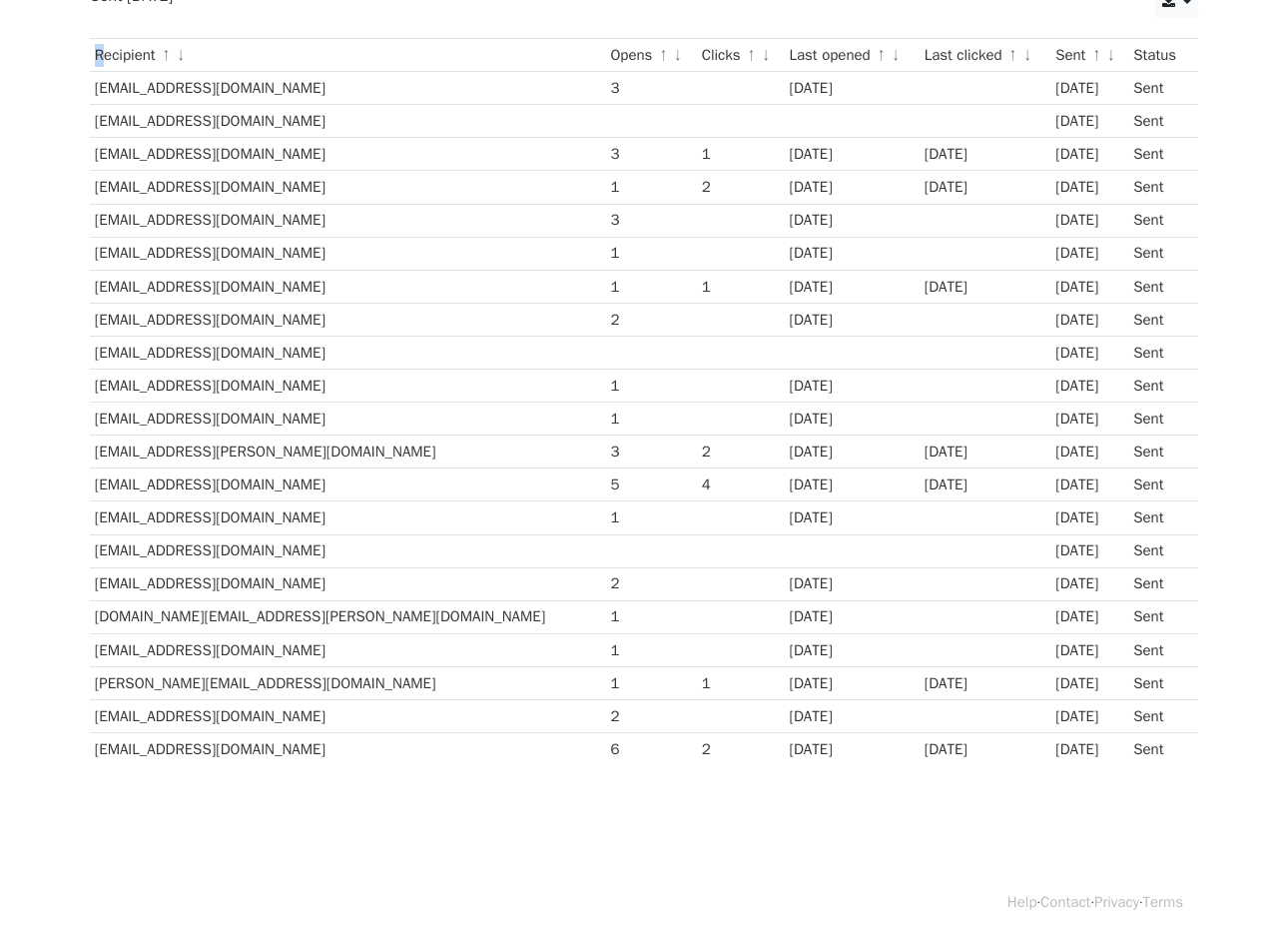drag, startPoint x: 1203, startPoint y: 741, endPoint x: 94, endPoint y: 54, distance: 1304.5497 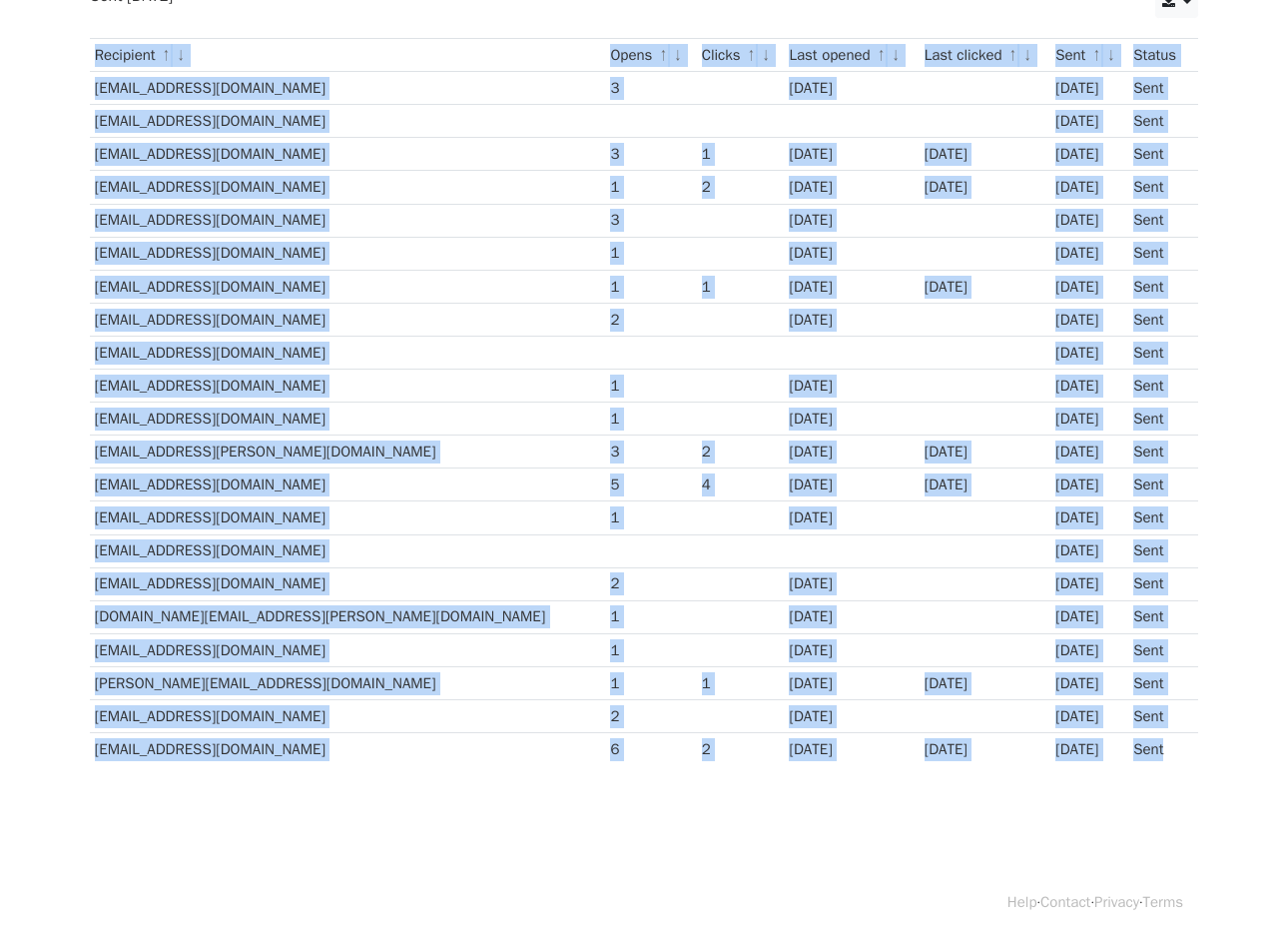 drag, startPoint x: 567, startPoint y: 133, endPoint x: 918, endPoint y: 898, distance: 841.6805 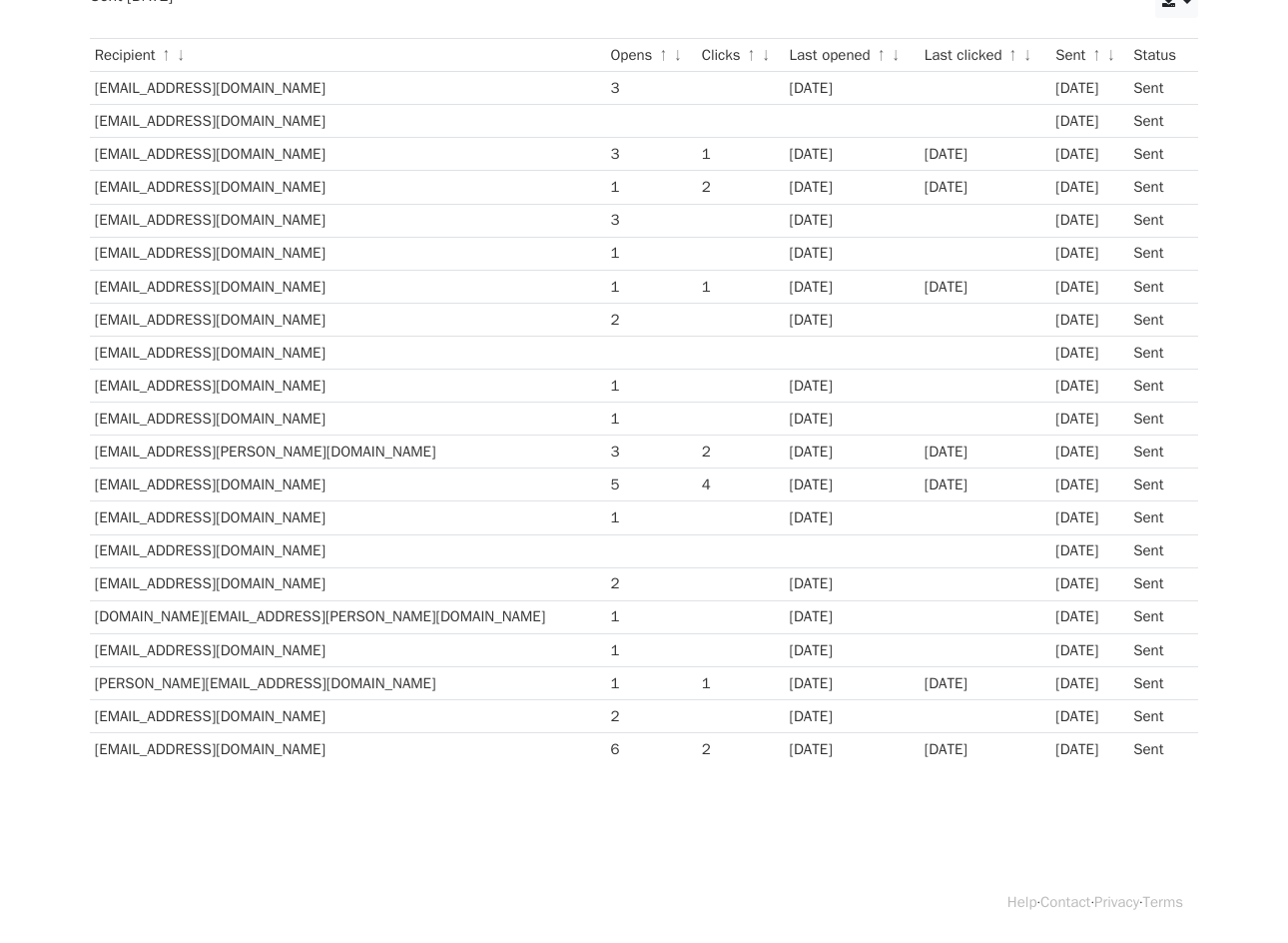 click on "[EMAIL_ADDRESS][DOMAIN_NAME]" at bounding box center [347, 187] 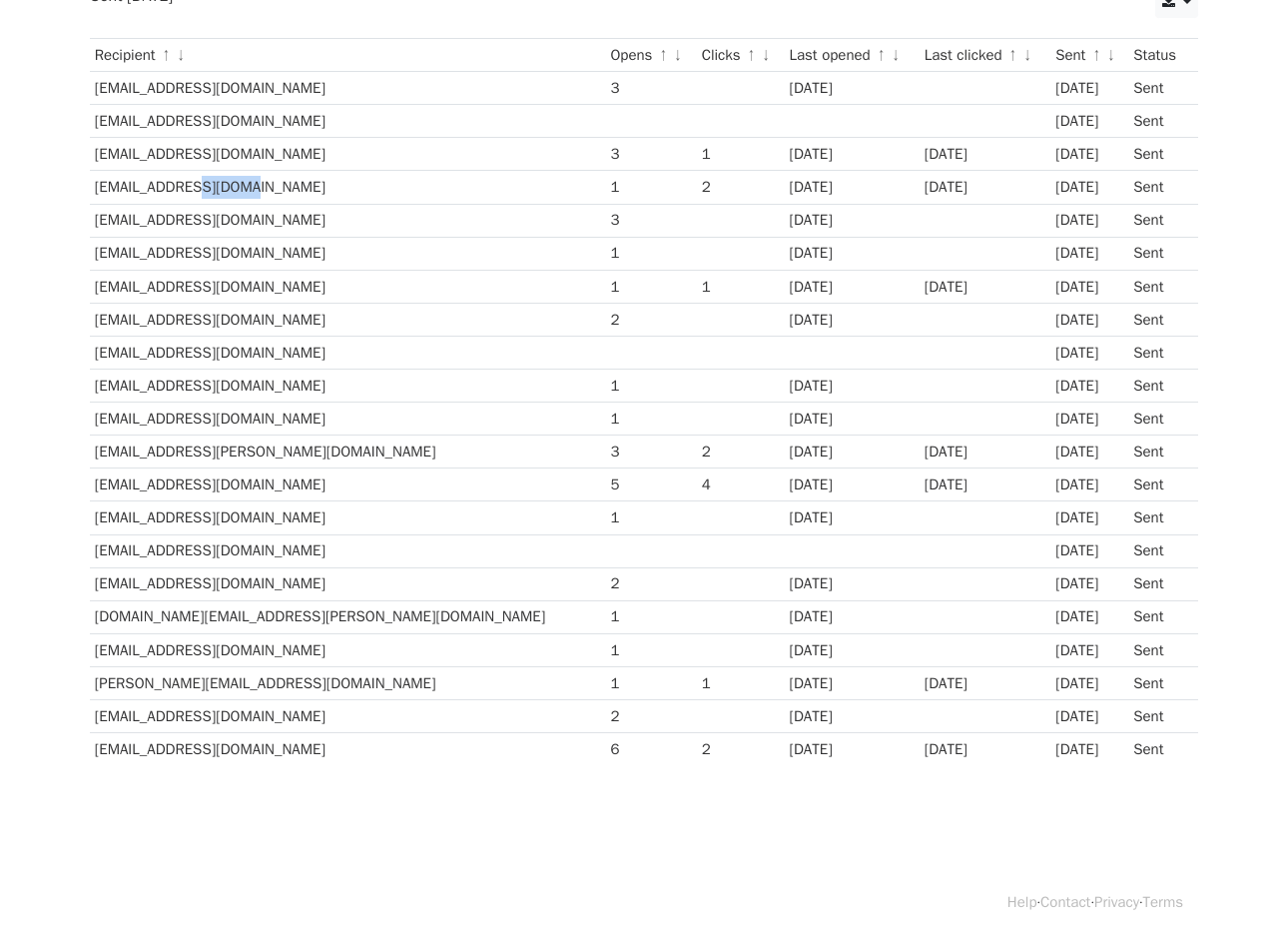 click on "[EMAIL_ADDRESS][DOMAIN_NAME]" at bounding box center (347, 187) 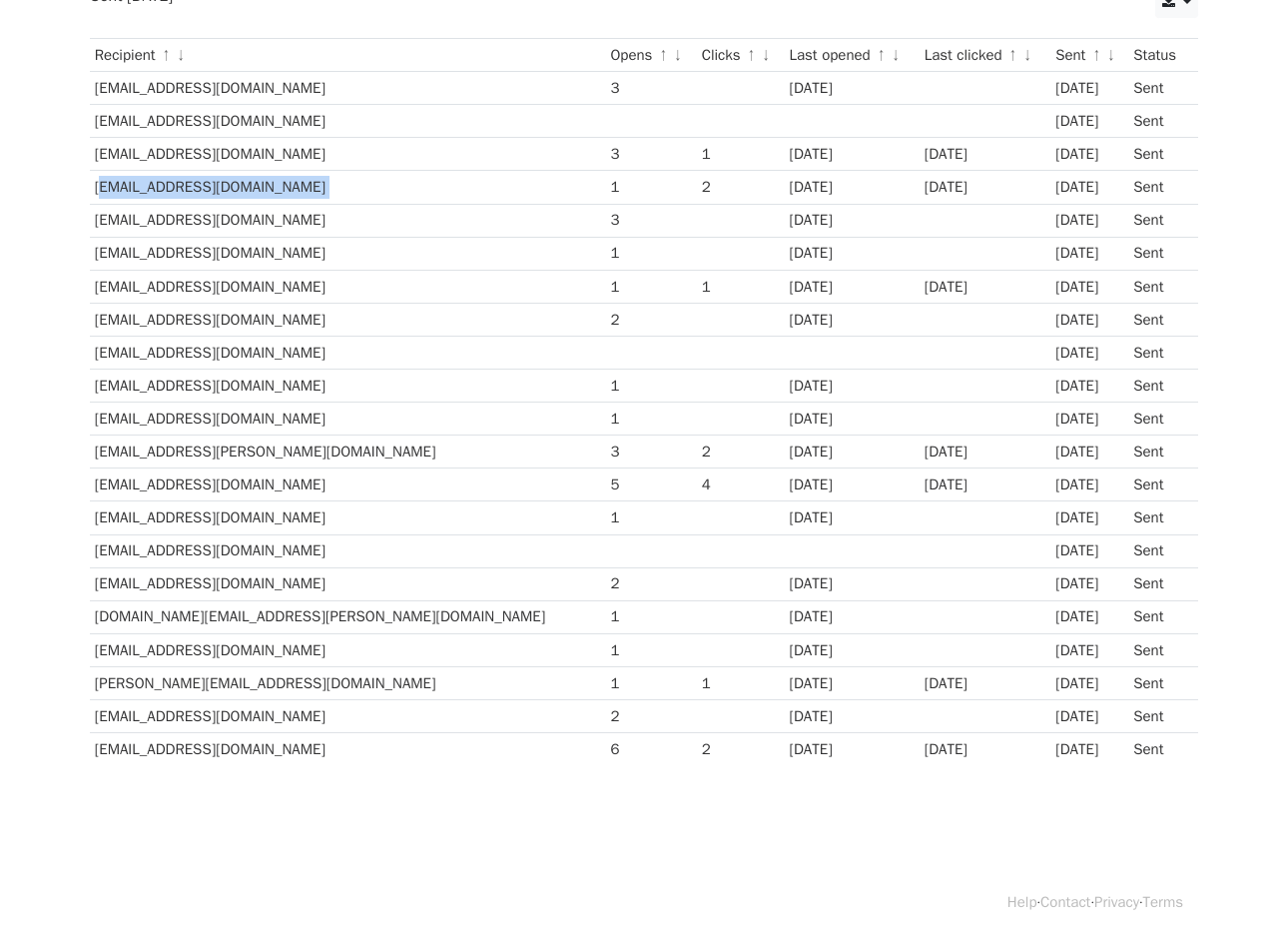 click on "[EMAIL_ADDRESS][DOMAIN_NAME]" at bounding box center (347, 187) 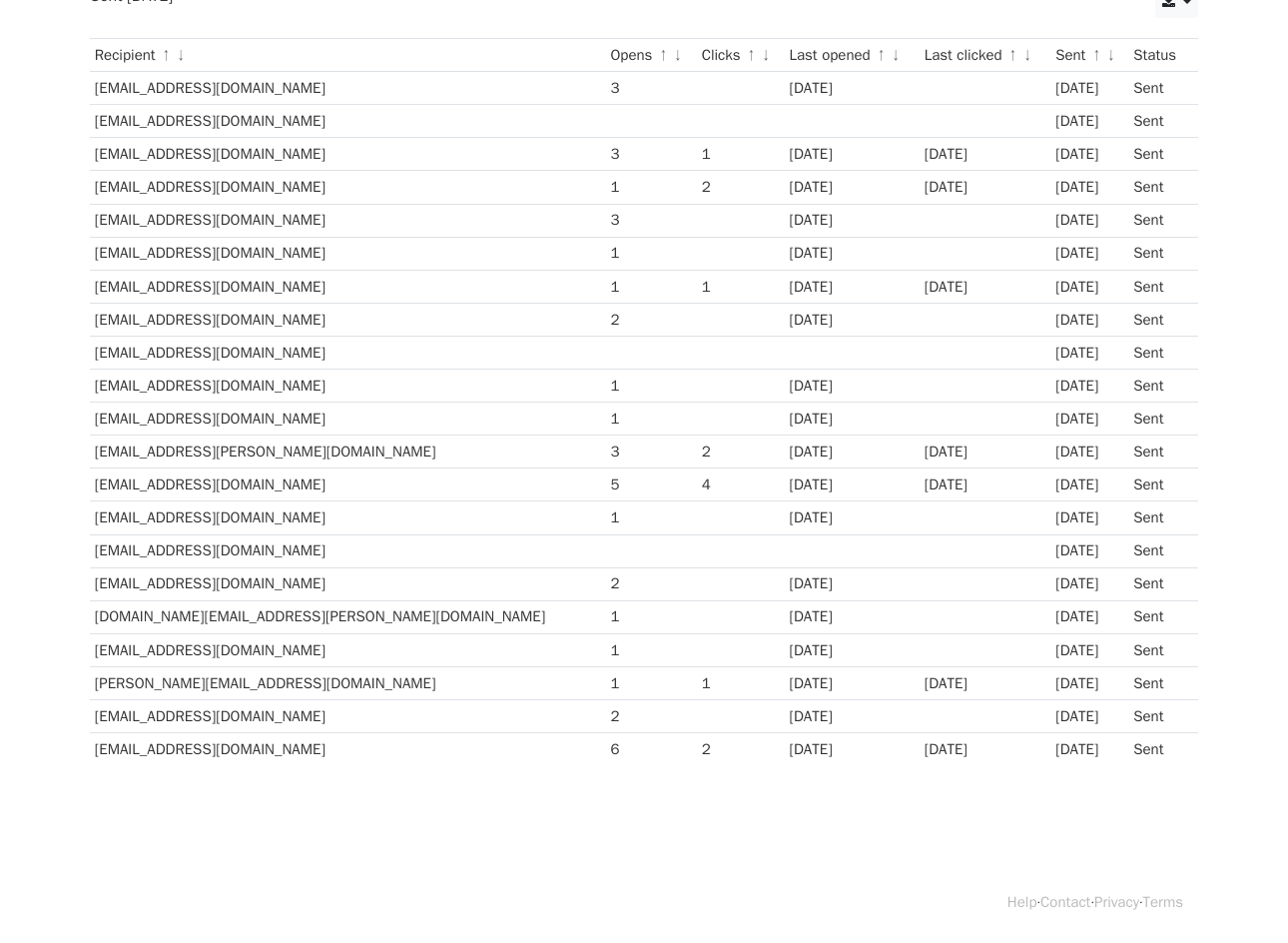 click on "[EMAIL_ADDRESS][DOMAIN_NAME]" at bounding box center [347, 187] 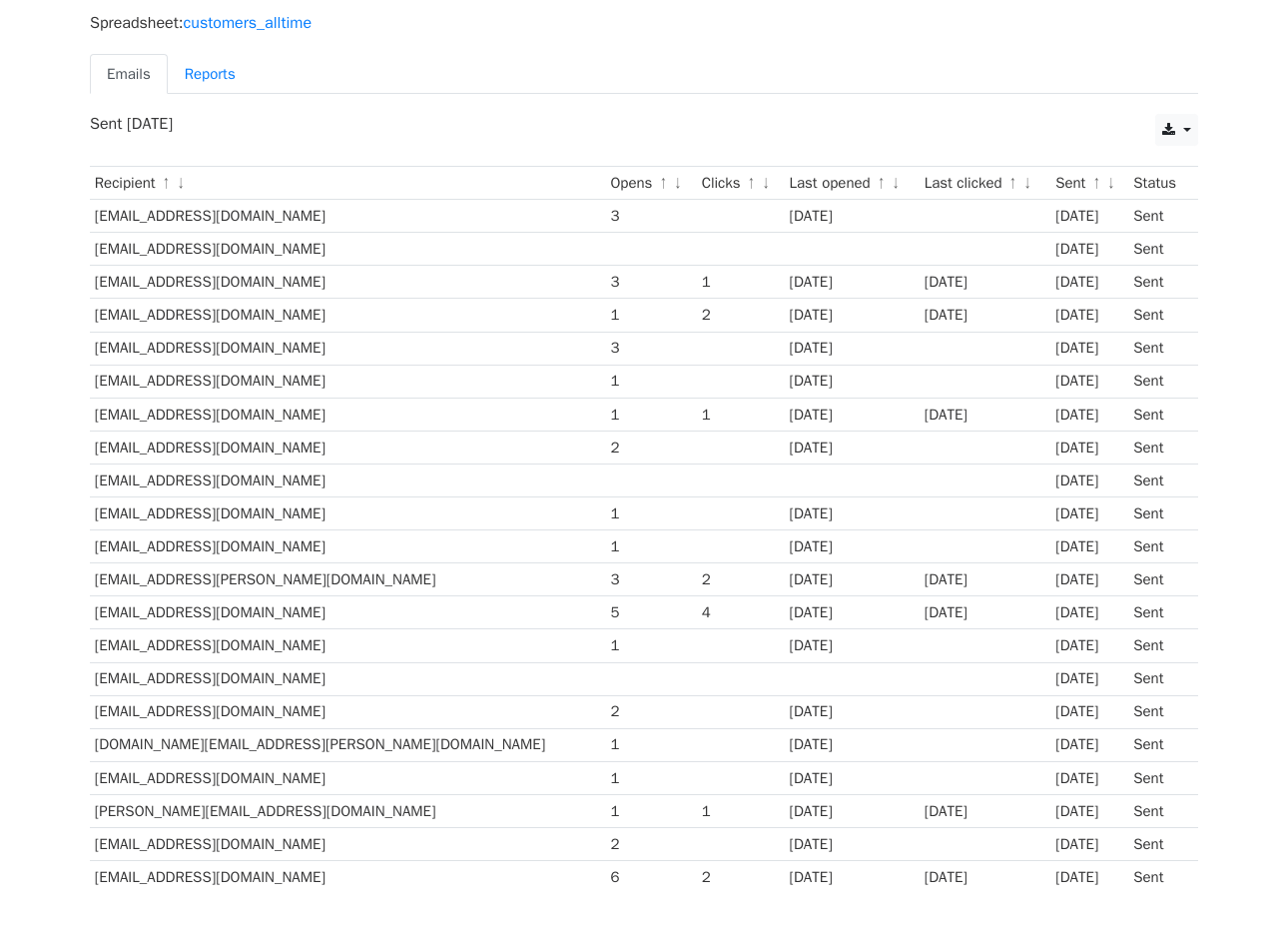 scroll, scrollTop: 262, scrollLeft: 0, axis: vertical 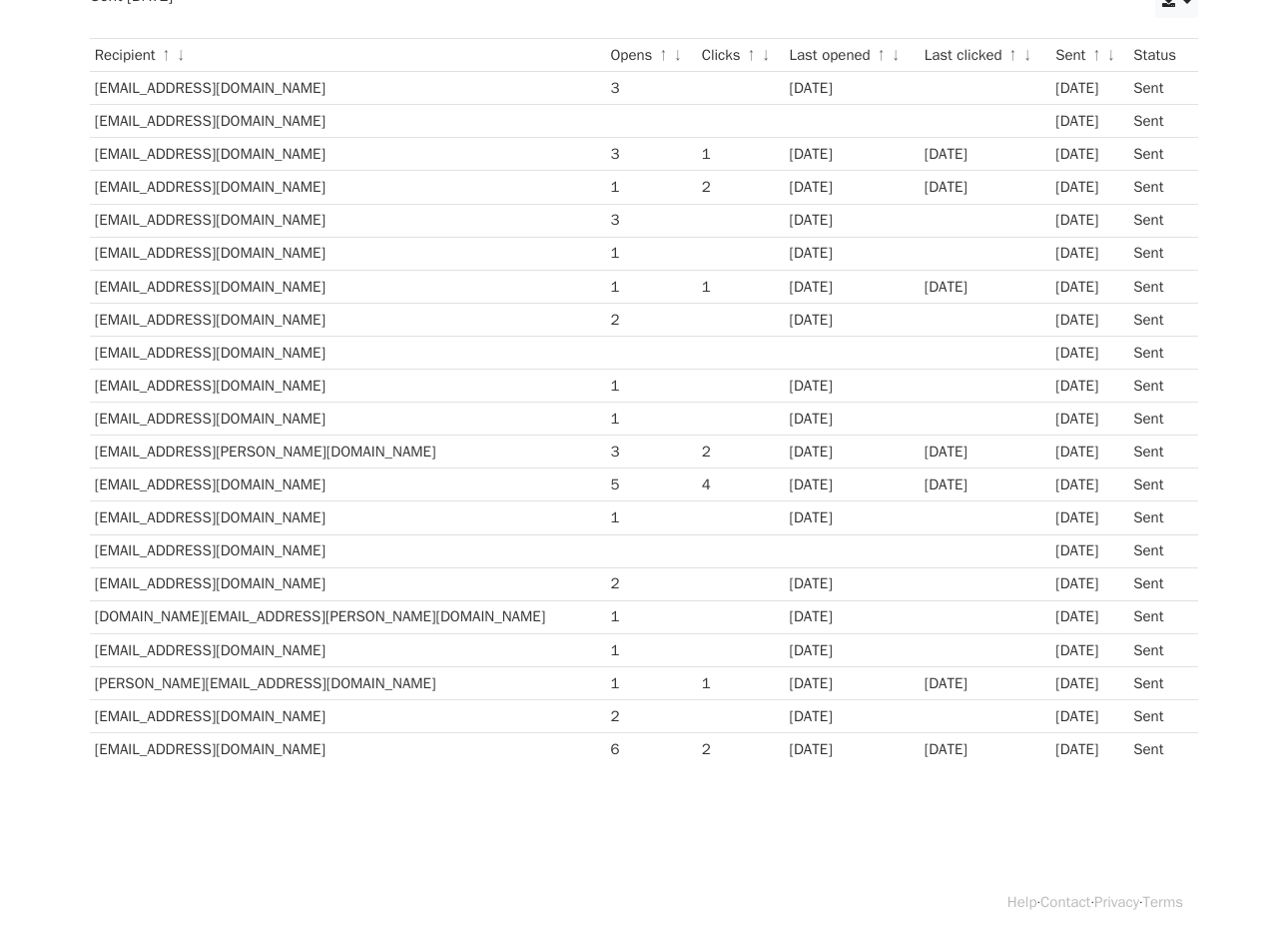 click on "[EMAIL_ADDRESS][DOMAIN_NAME]" at bounding box center (347, 386) 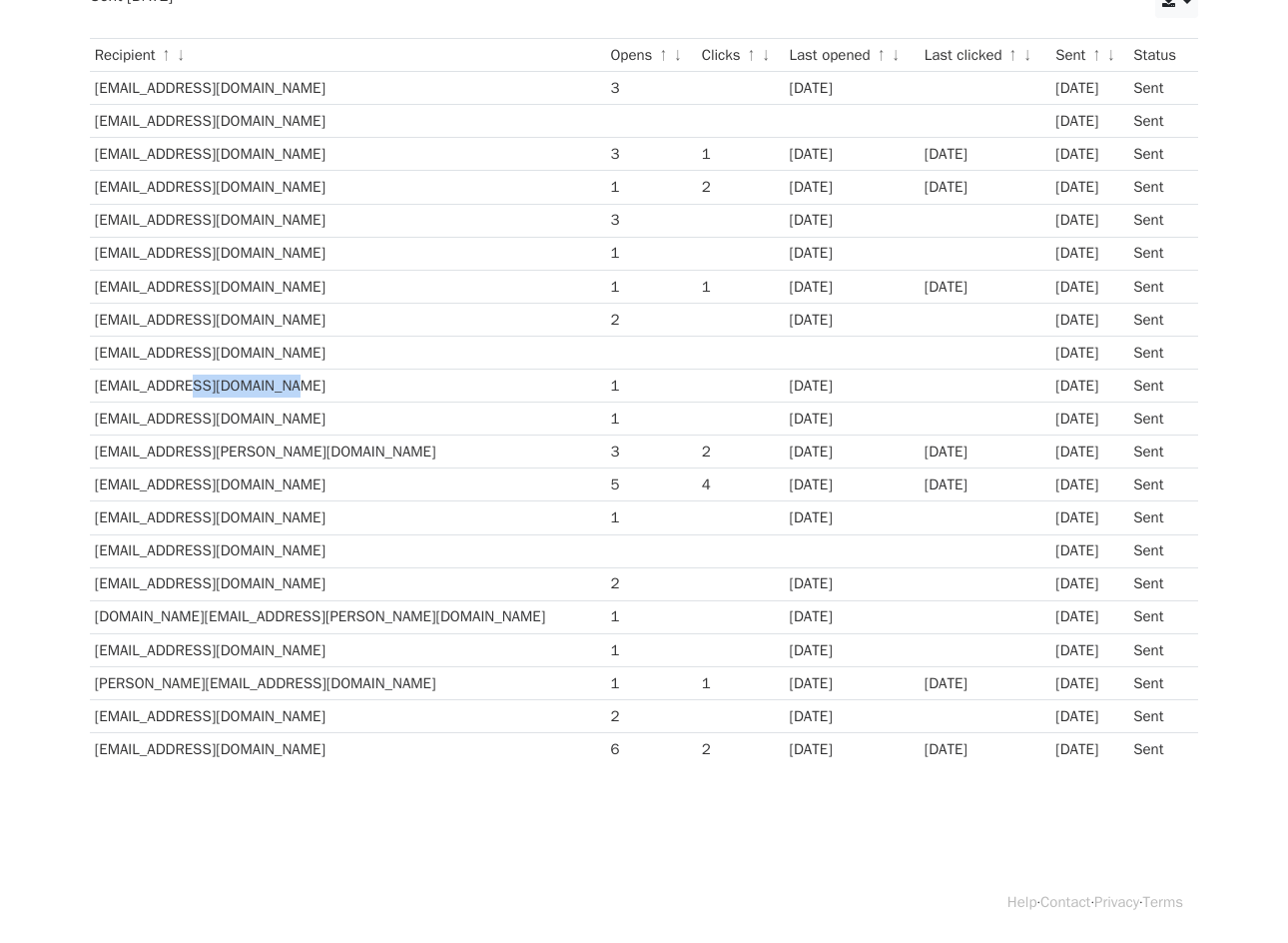 click on "[EMAIL_ADDRESS][DOMAIN_NAME]" at bounding box center (347, 386) 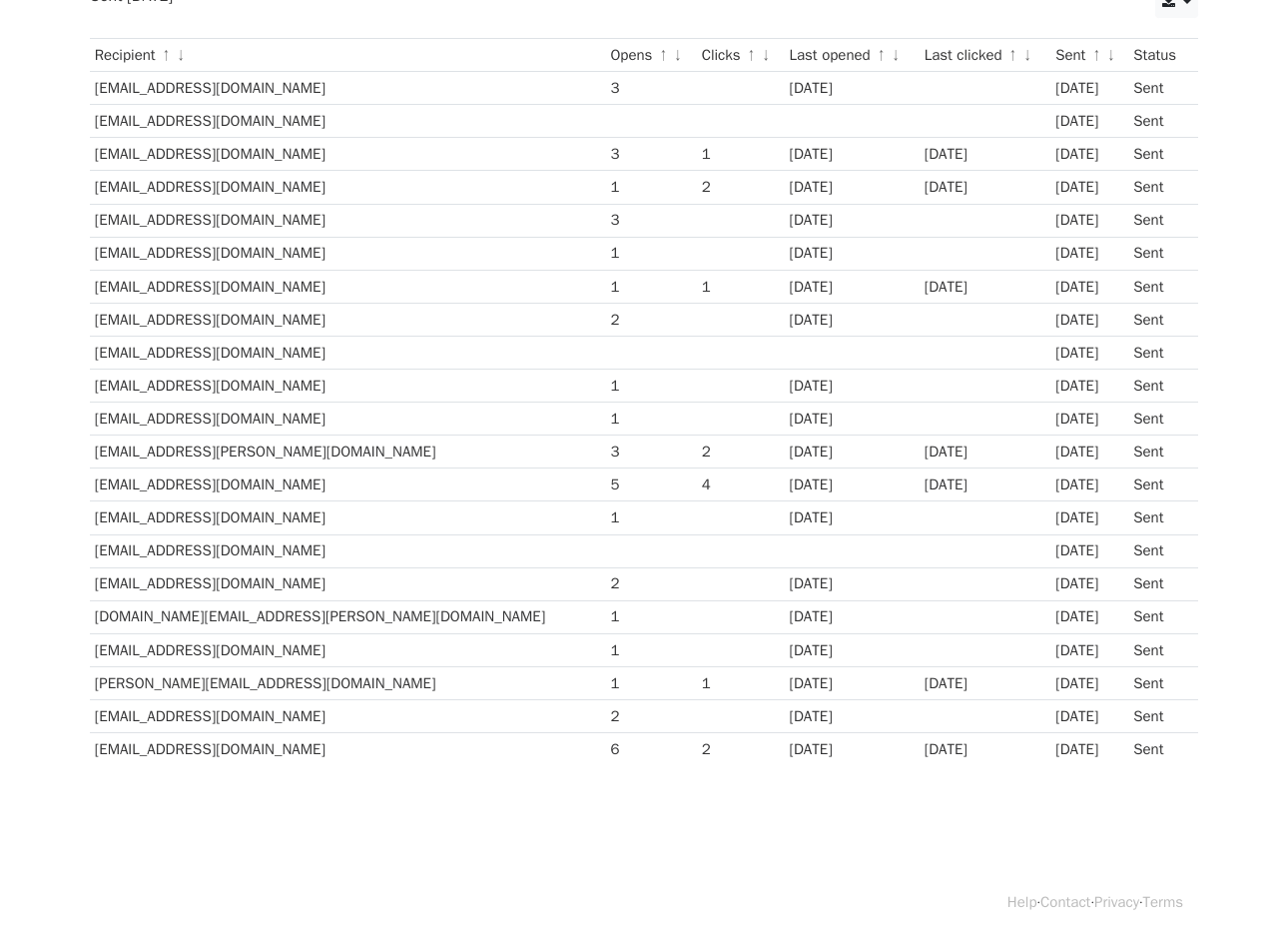 click on "[EMAIL_ADDRESS][DOMAIN_NAME]" at bounding box center [347, 386] 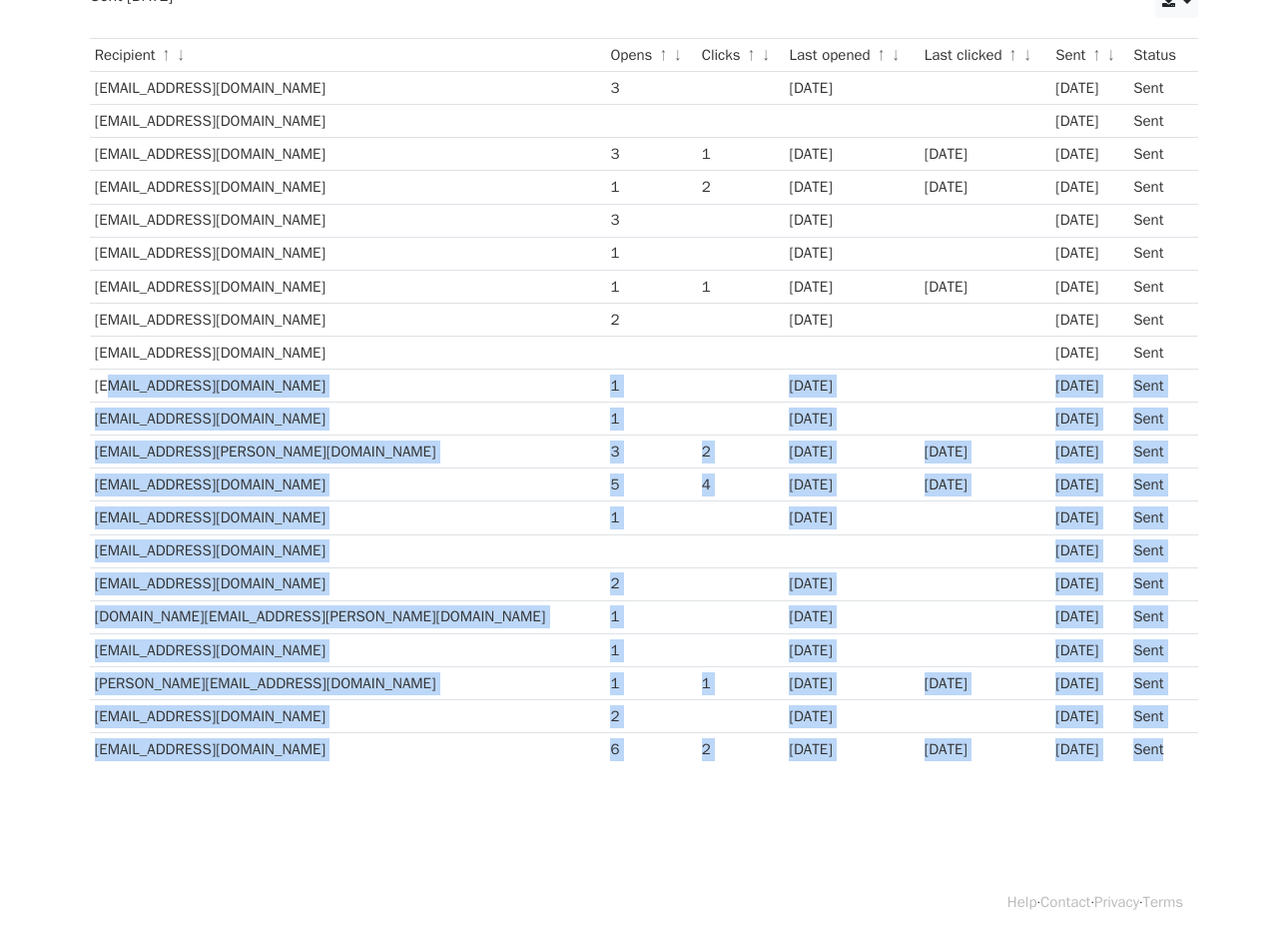 drag, startPoint x: 1195, startPoint y: 747, endPoint x: 94, endPoint y: 394, distance: 1156.205 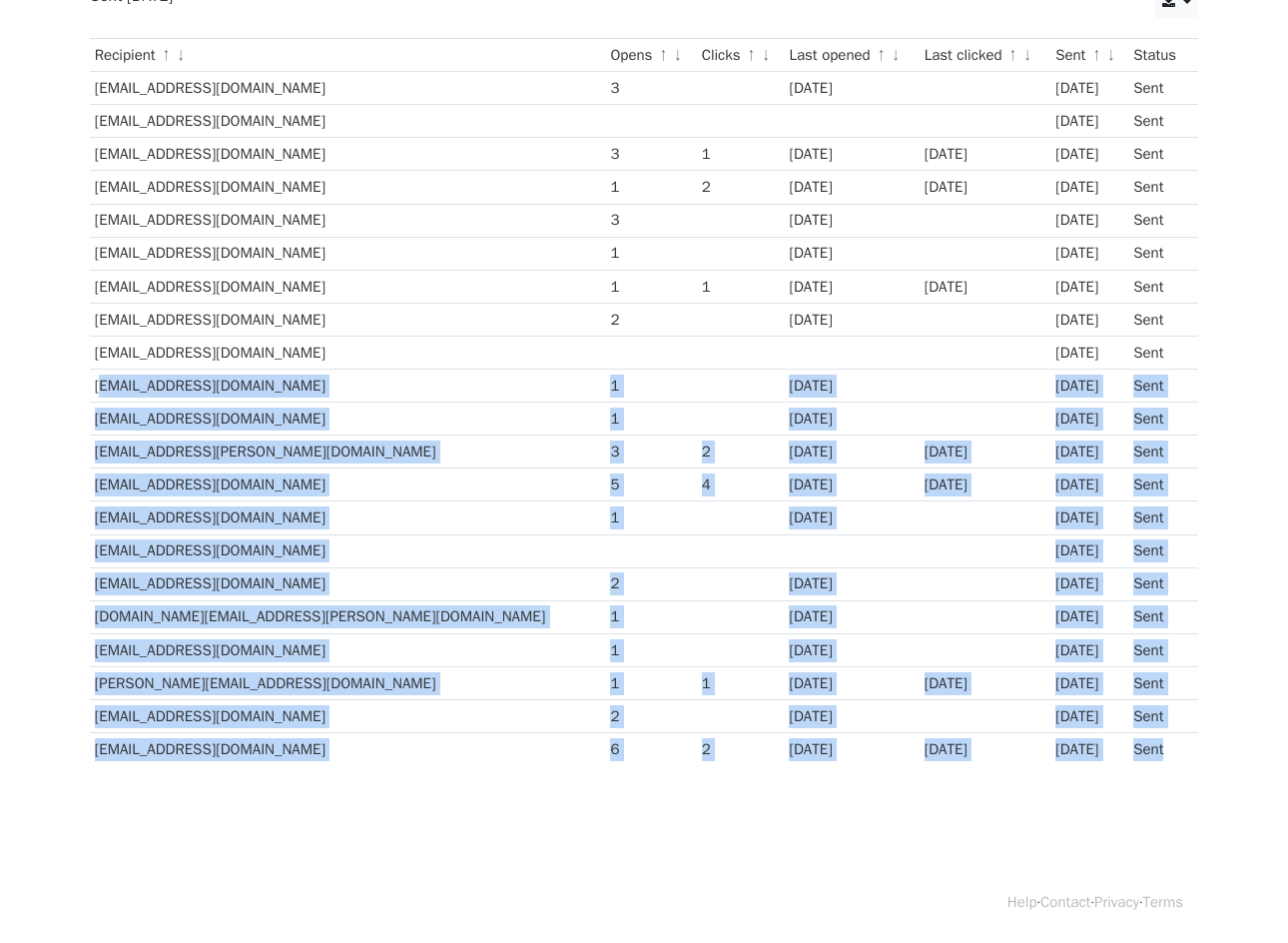 click on "Sent" at bounding box center [1157, 649] 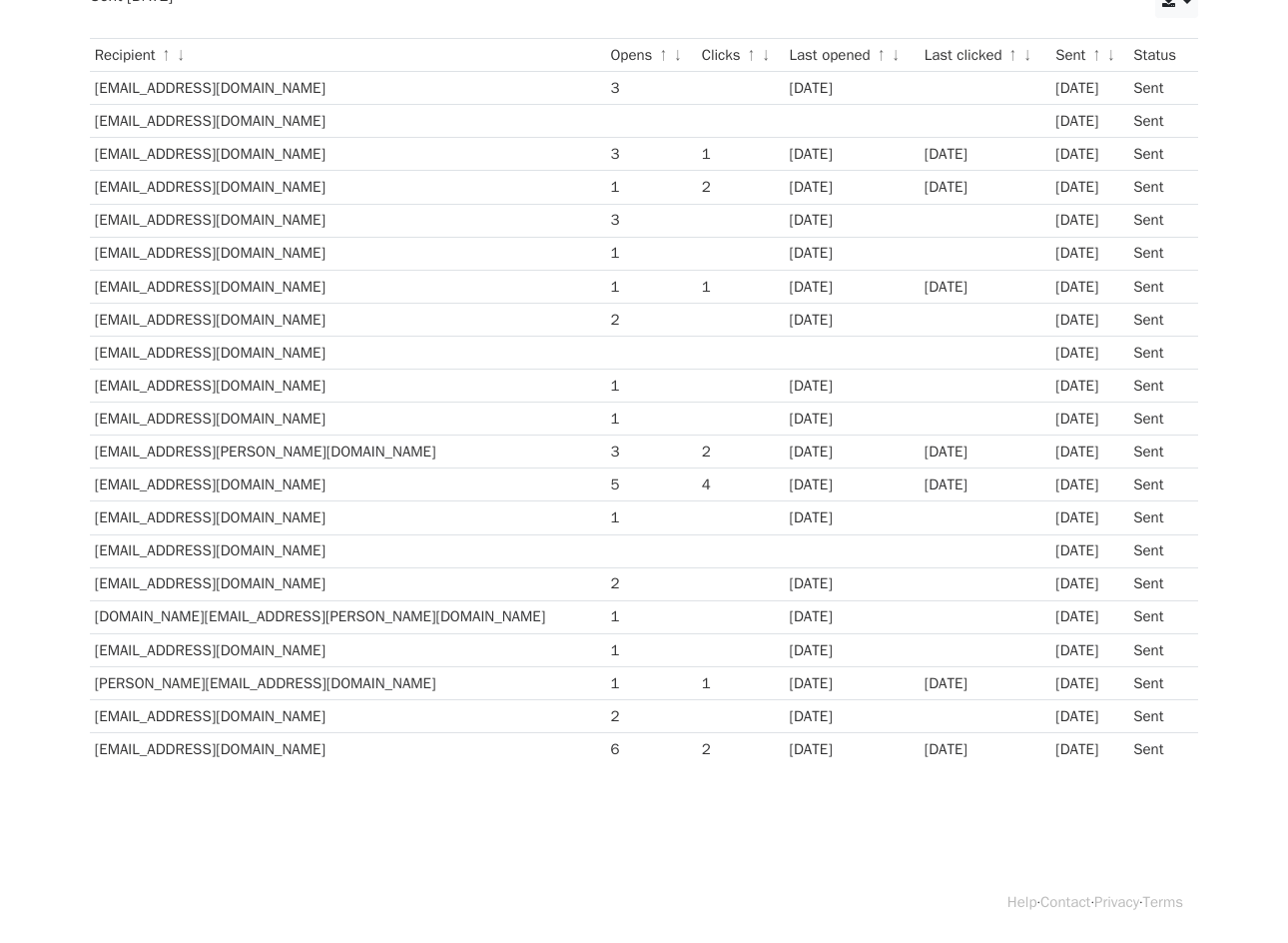 scroll, scrollTop: 0, scrollLeft: 0, axis: both 